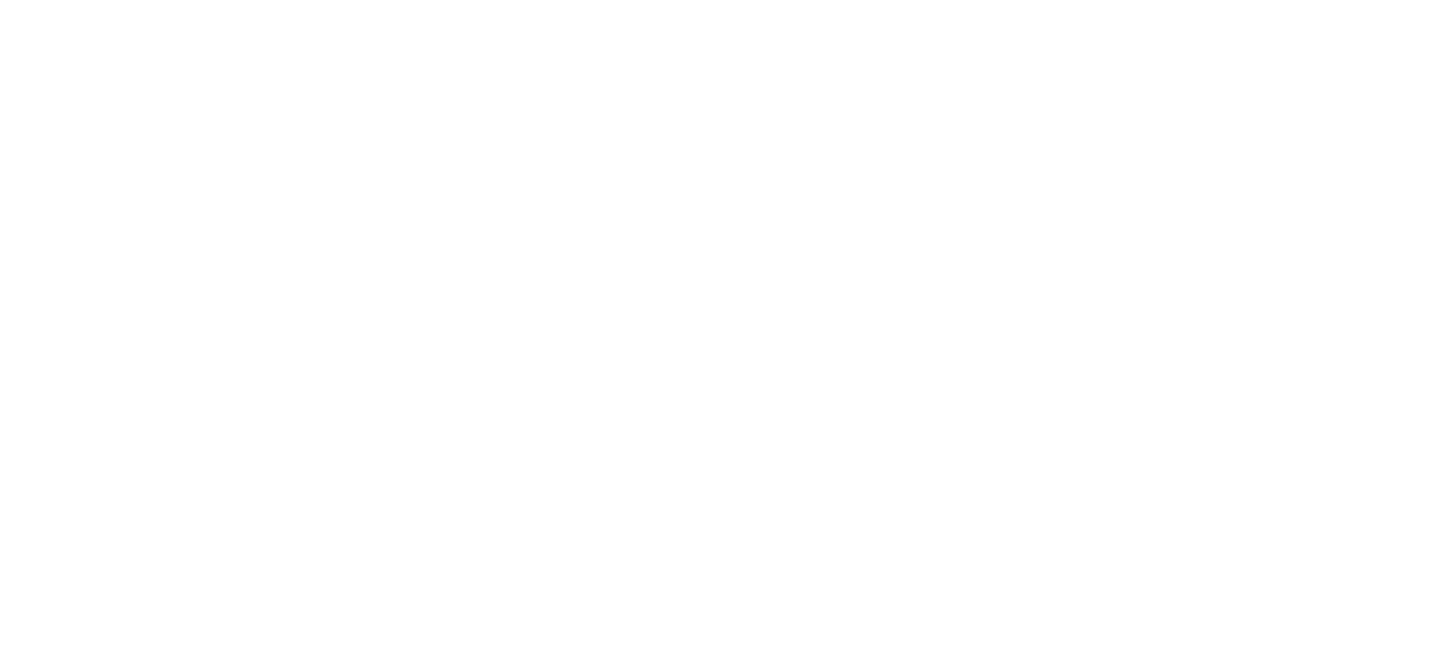 scroll, scrollTop: 0, scrollLeft: 0, axis: both 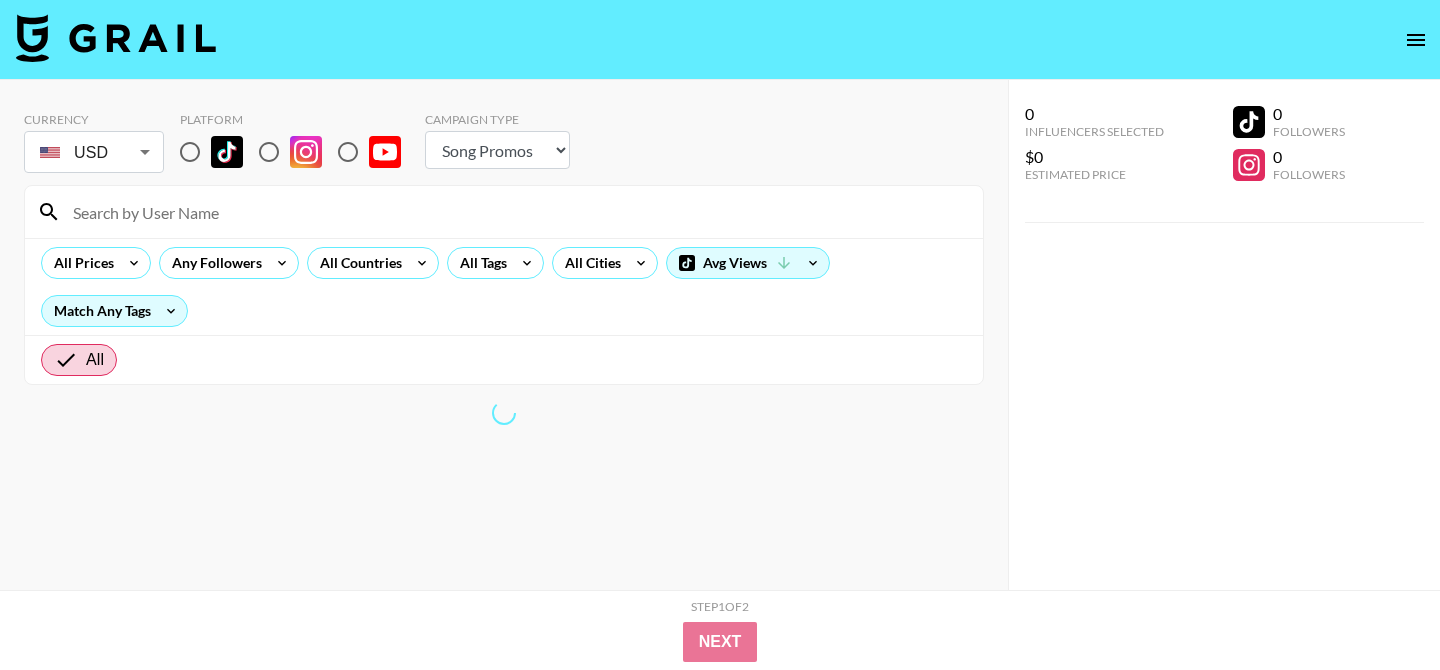 click at bounding box center (190, 152) 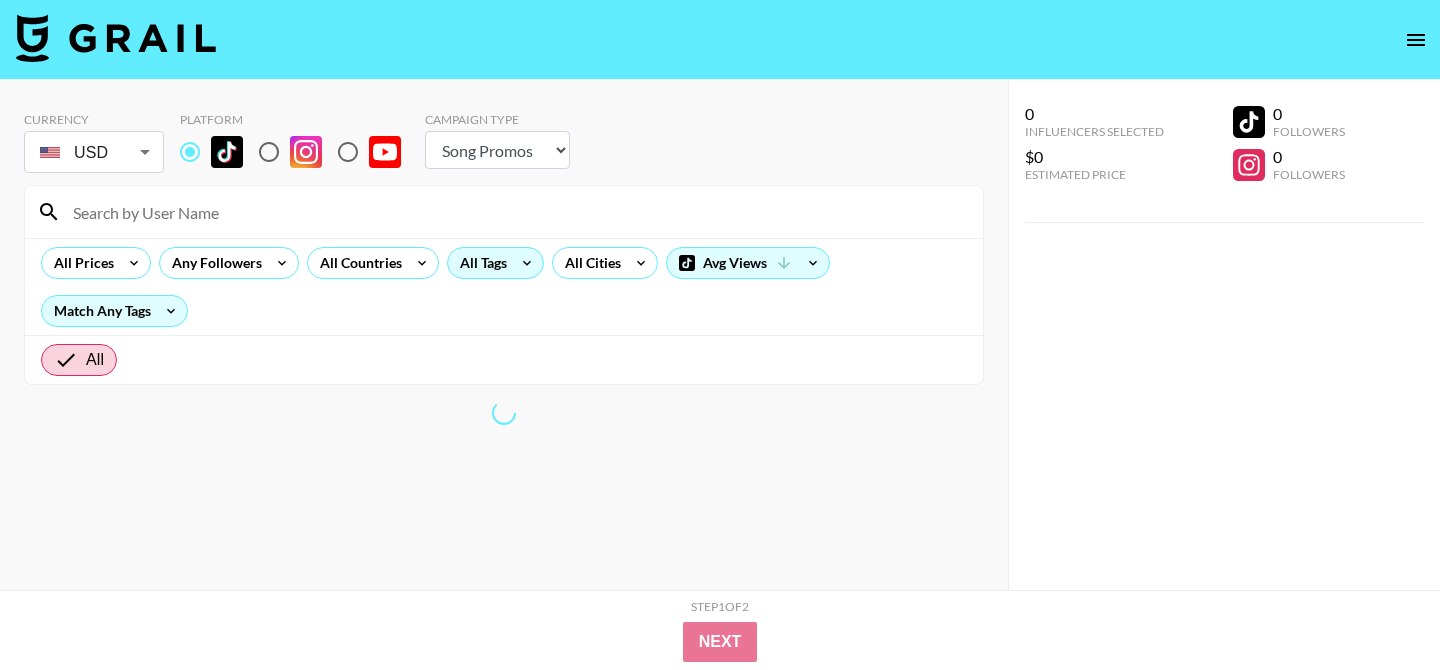 click on "All Tags" at bounding box center (479, 263) 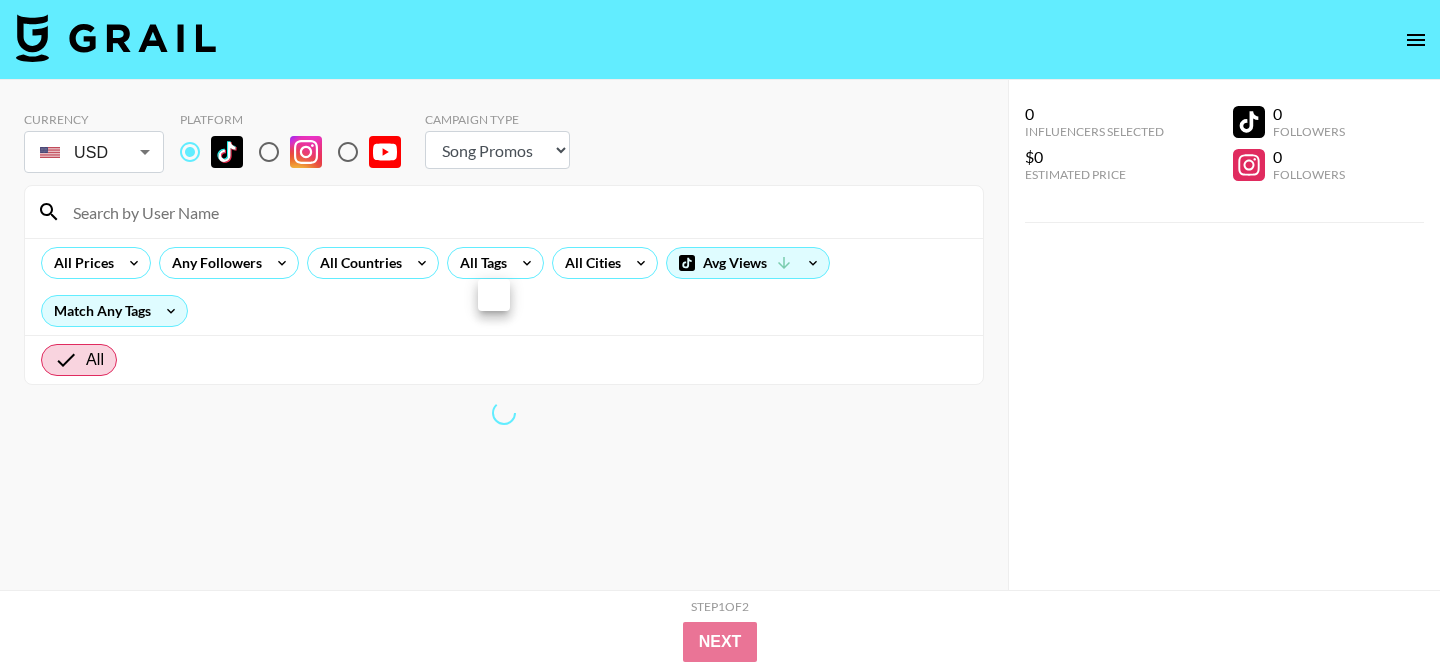 click at bounding box center (720, 335) 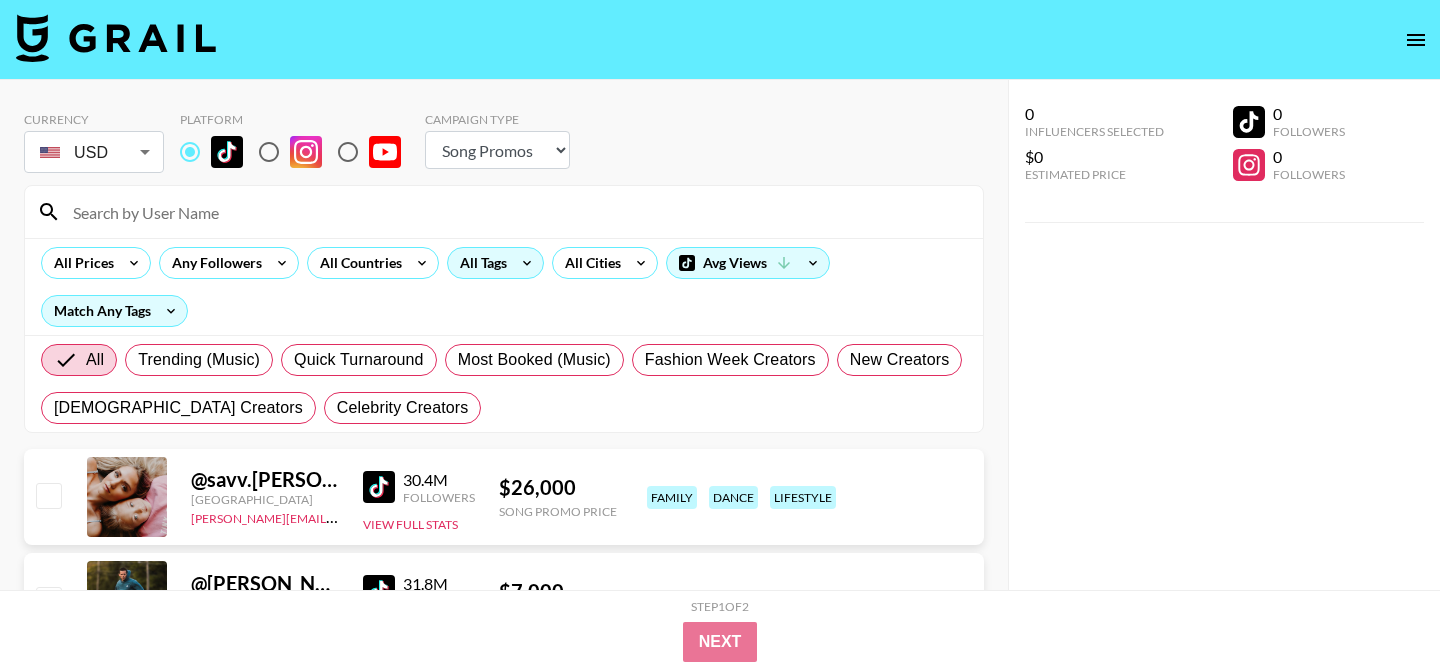 click 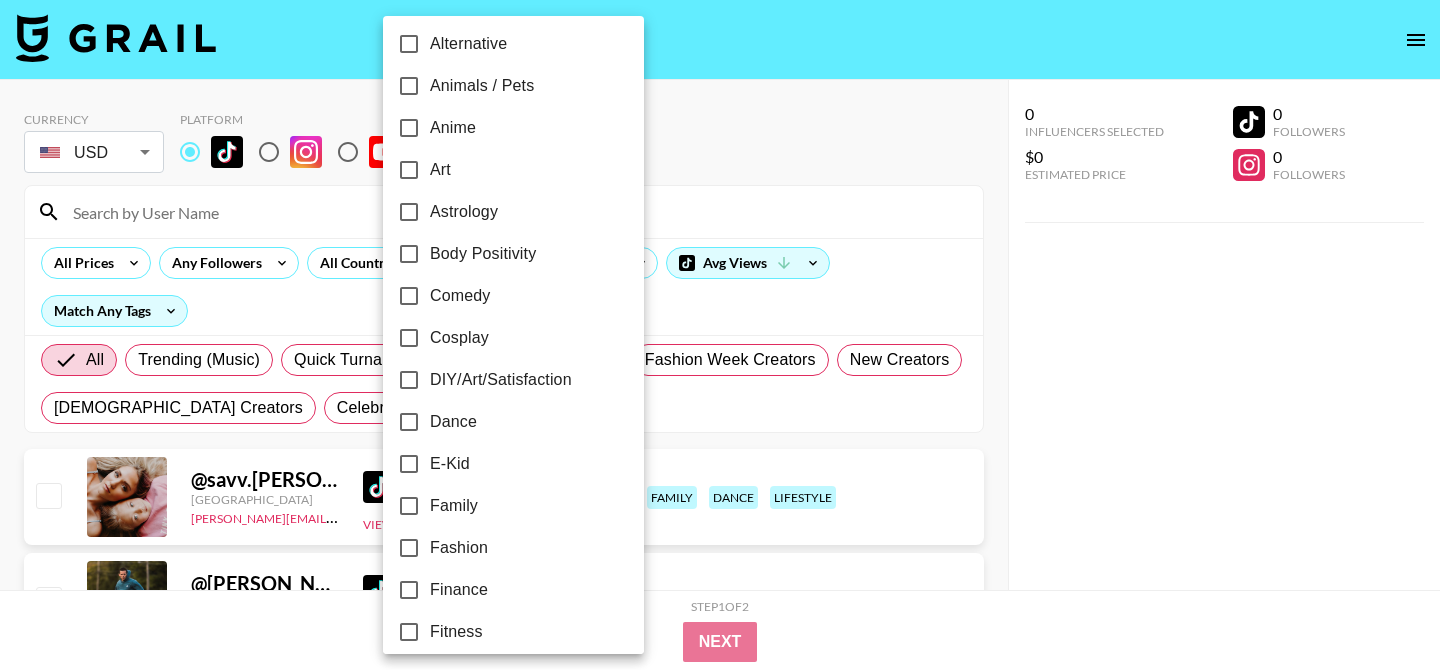scroll, scrollTop: 165, scrollLeft: 0, axis: vertical 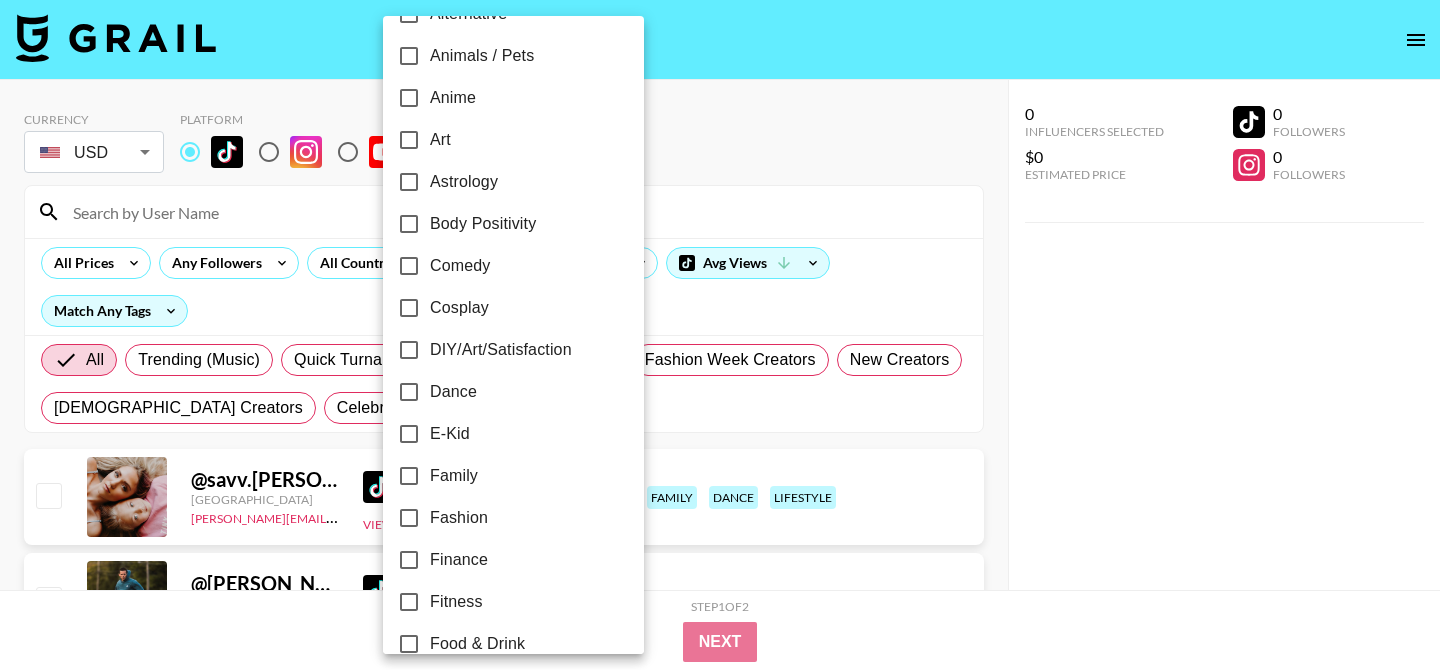 click on "Dance" at bounding box center [453, 392] 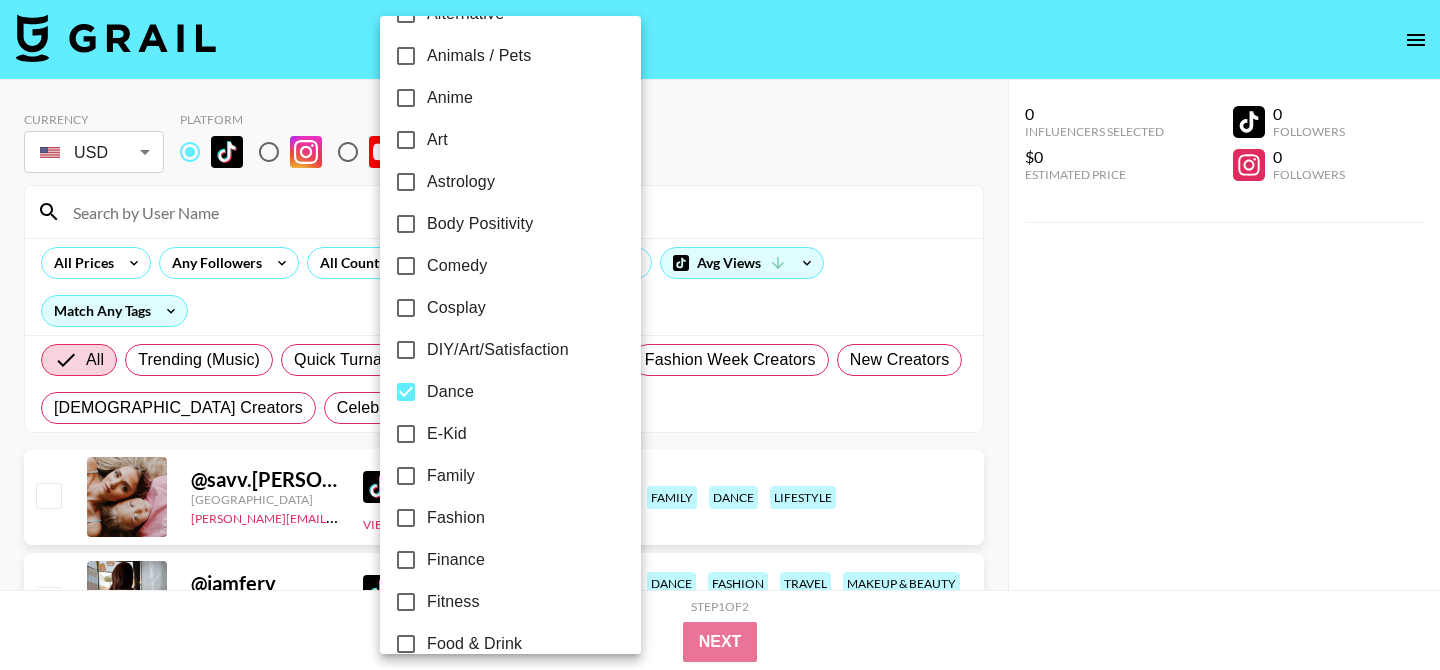 click at bounding box center (720, 335) 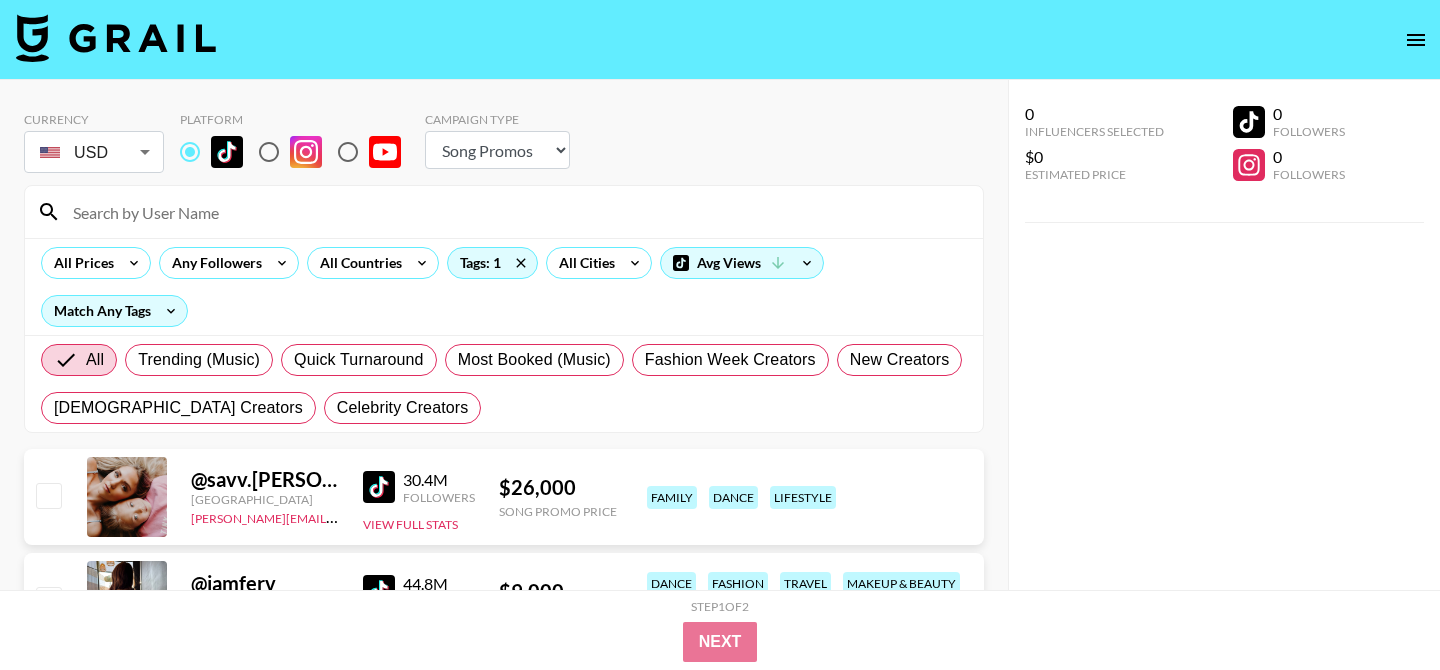 click 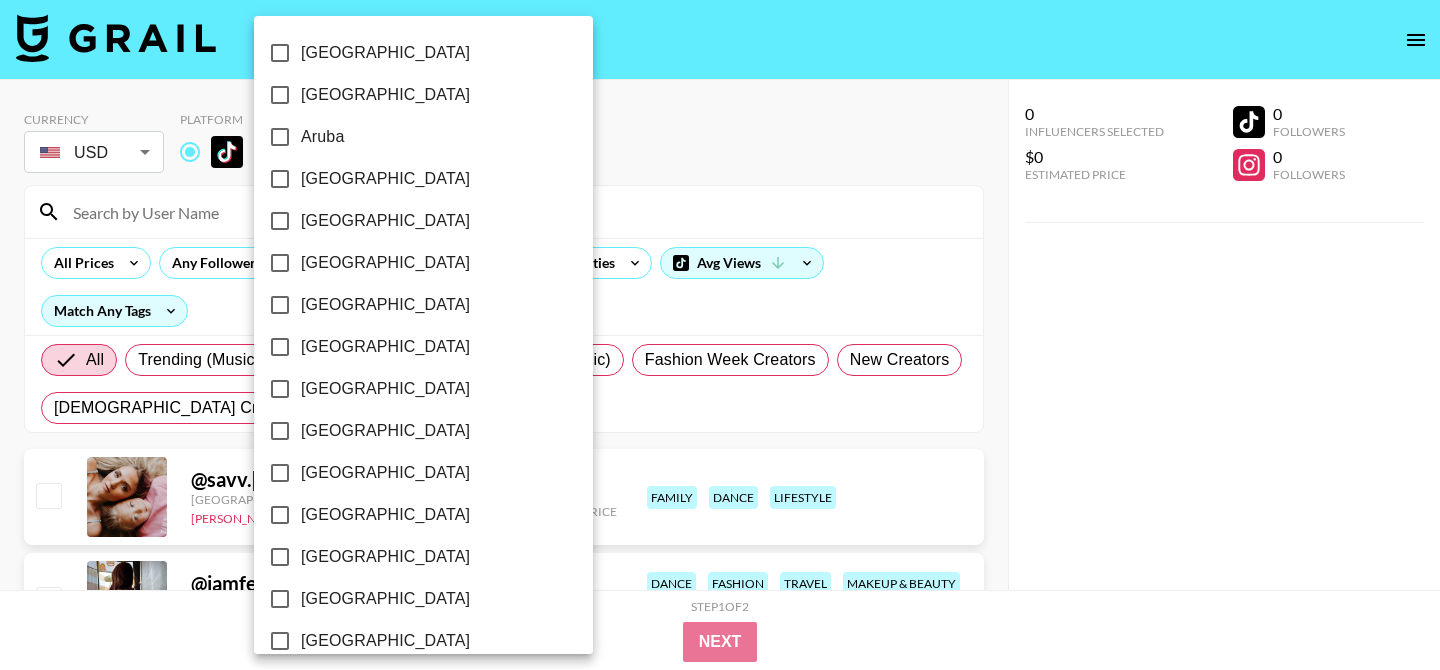 scroll, scrollTop: 1662, scrollLeft: 0, axis: vertical 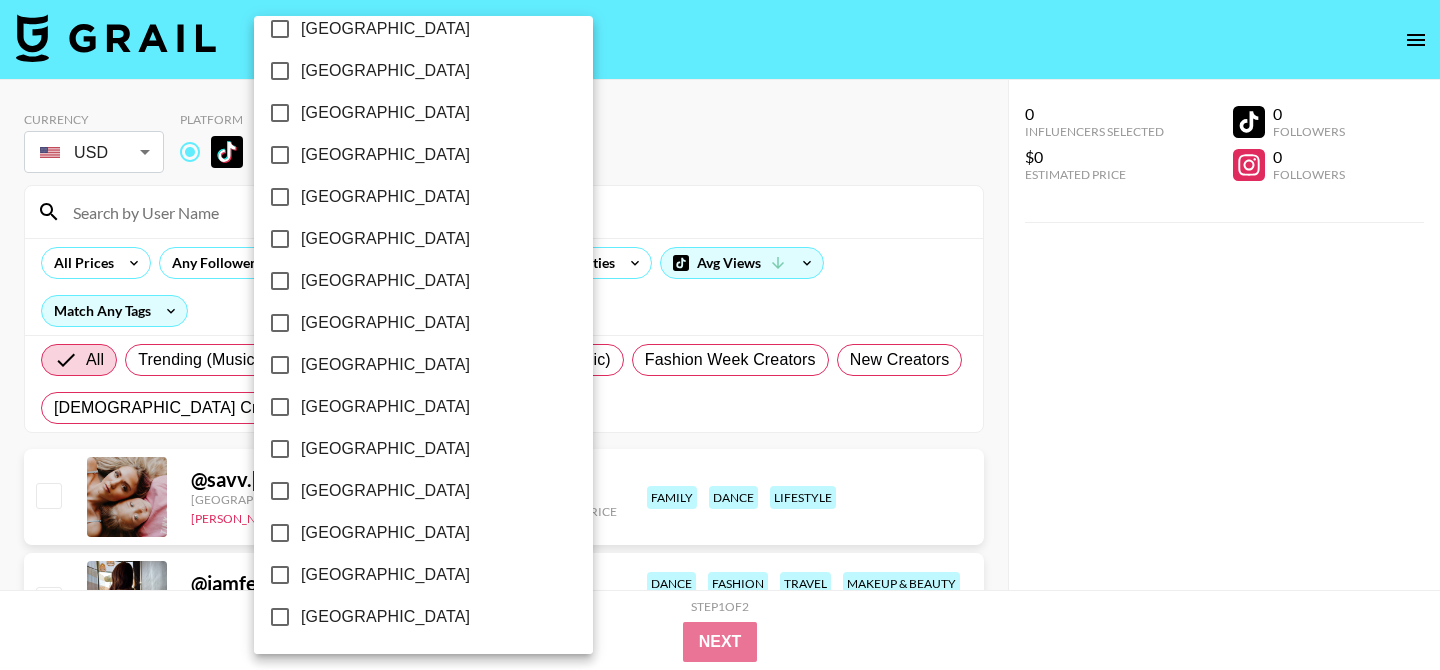 click on "[GEOGRAPHIC_DATA]" at bounding box center (385, 575) 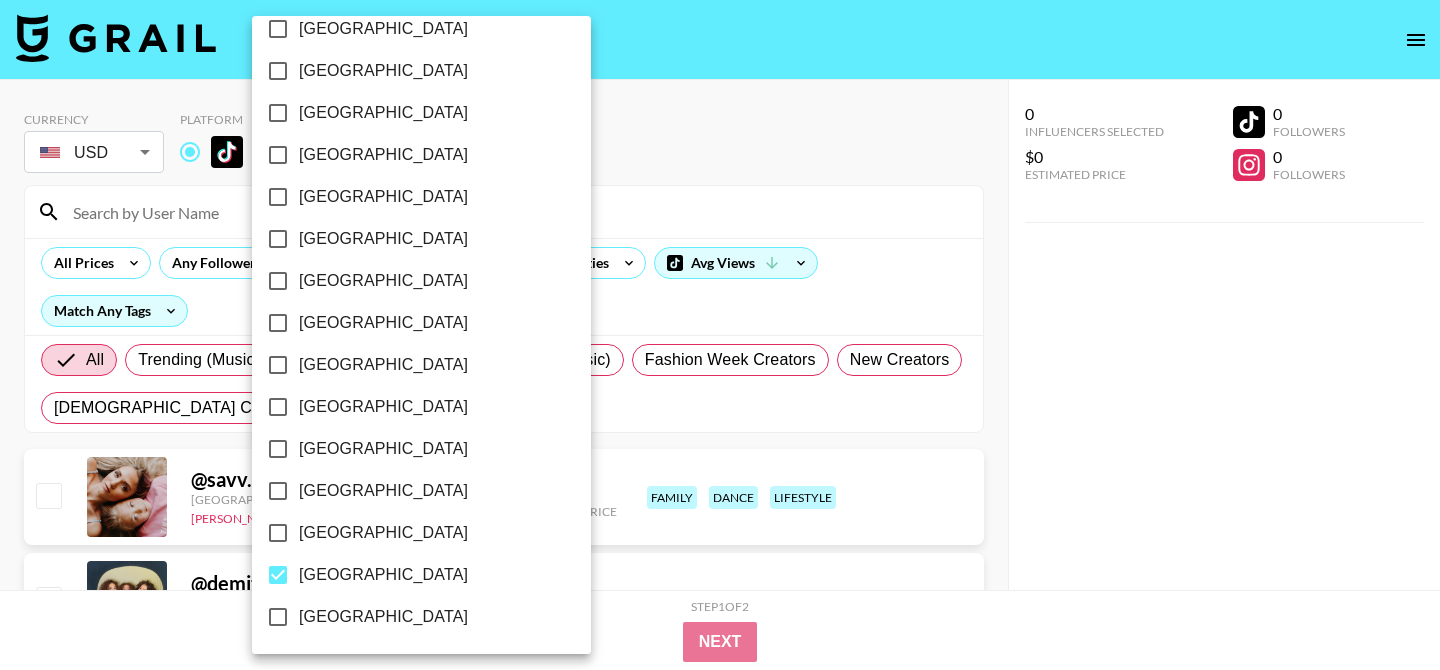 click at bounding box center [720, 335] 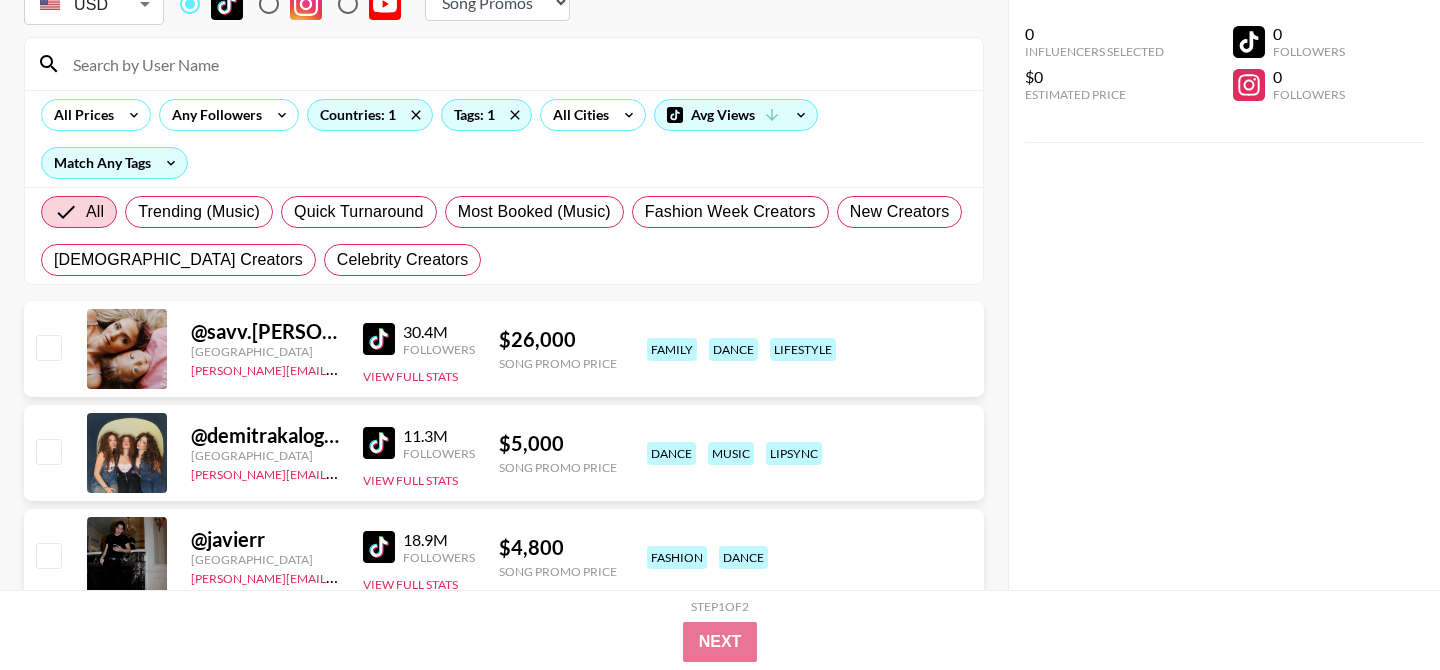scroll, scrollTop: 149, scrollLeft: 0, axis: vertical 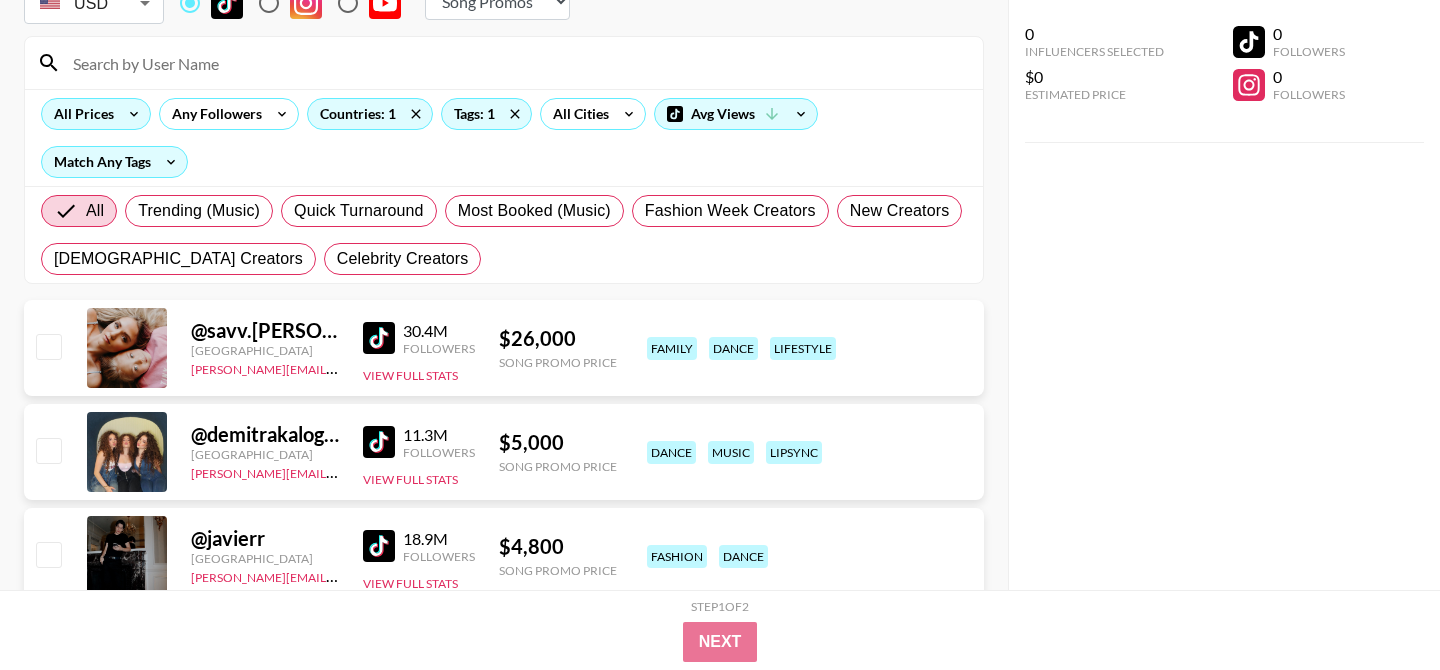 click 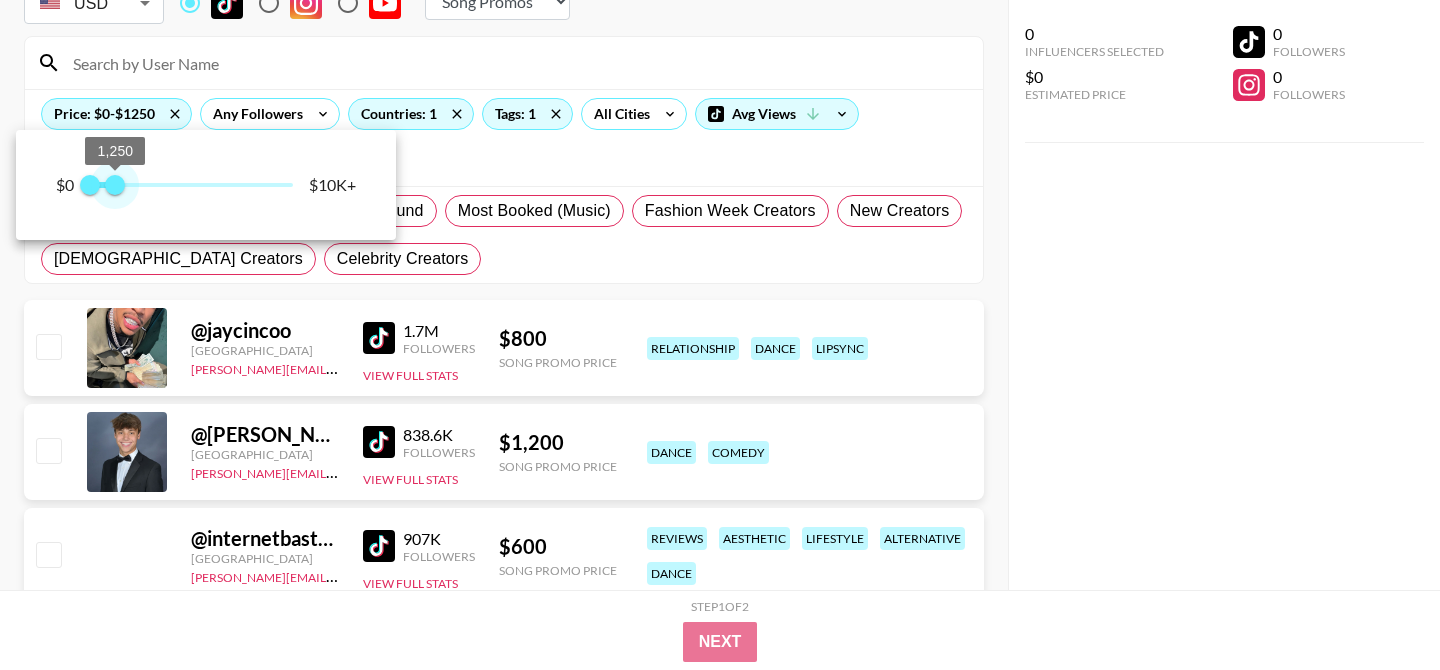 type on "1000" 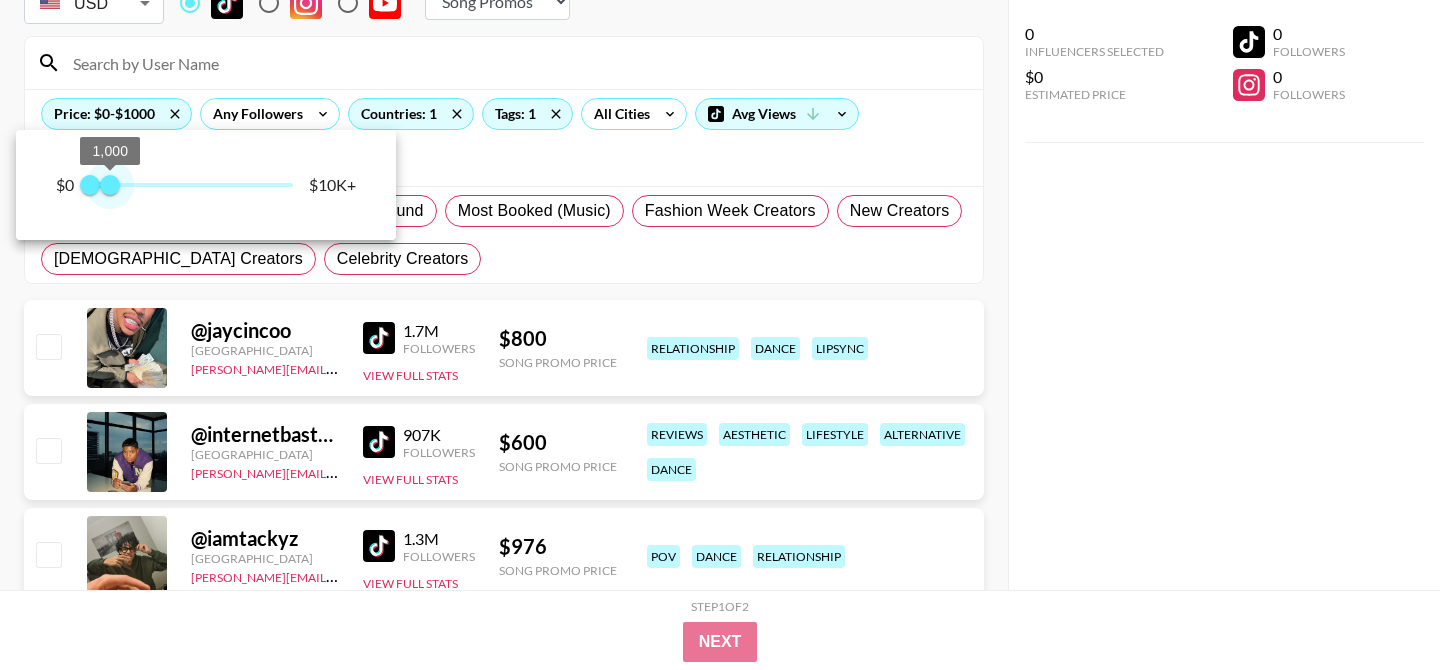 drag, startPoint x: 292, startPoint y: 182, endPoint x: 112, endPoint y: 231, distance: 186.55026 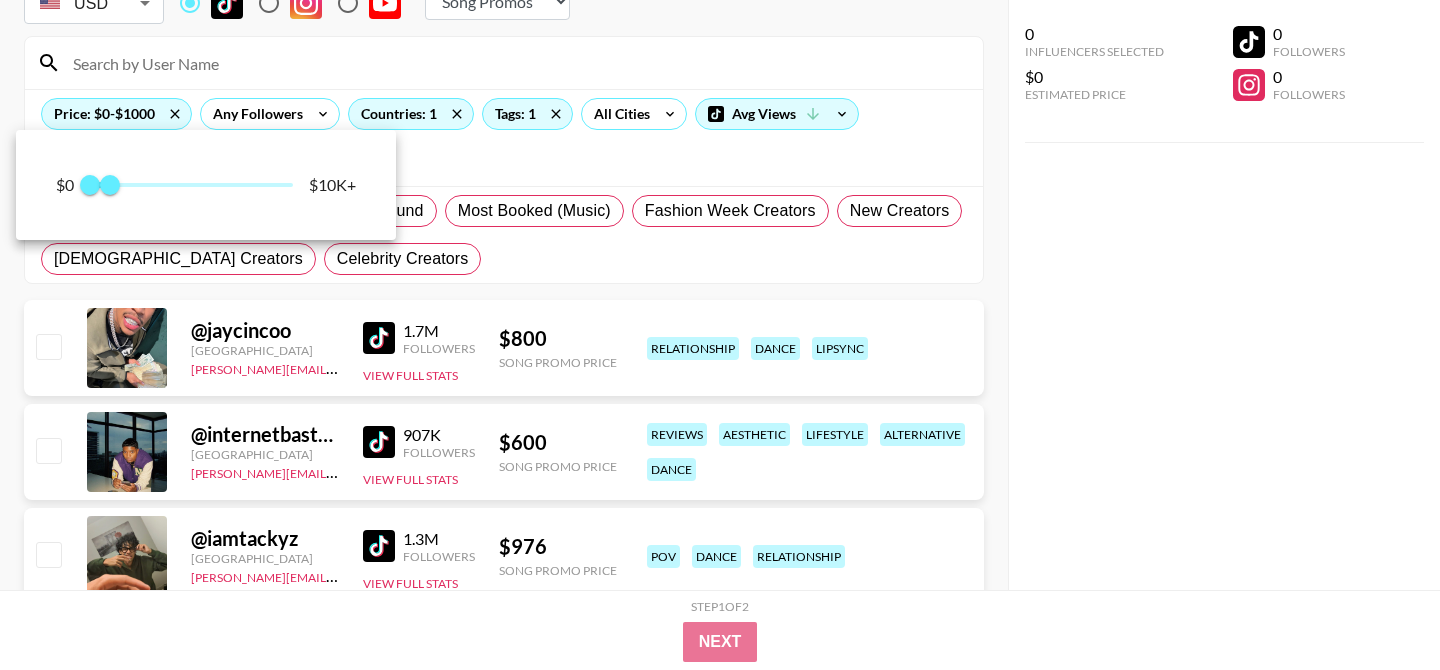 click at bounding box center [720, 335] 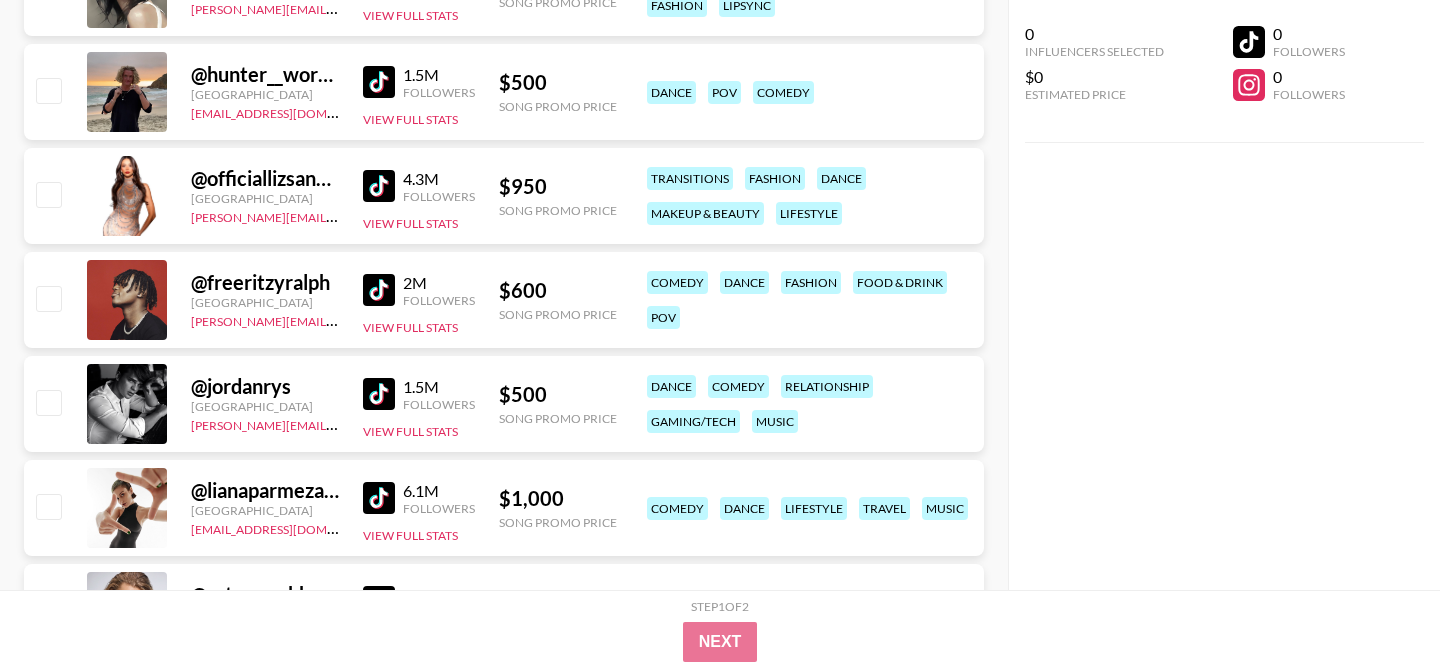 scroll, scrollTop: 935, scrollLeft: 0, axis: vertical 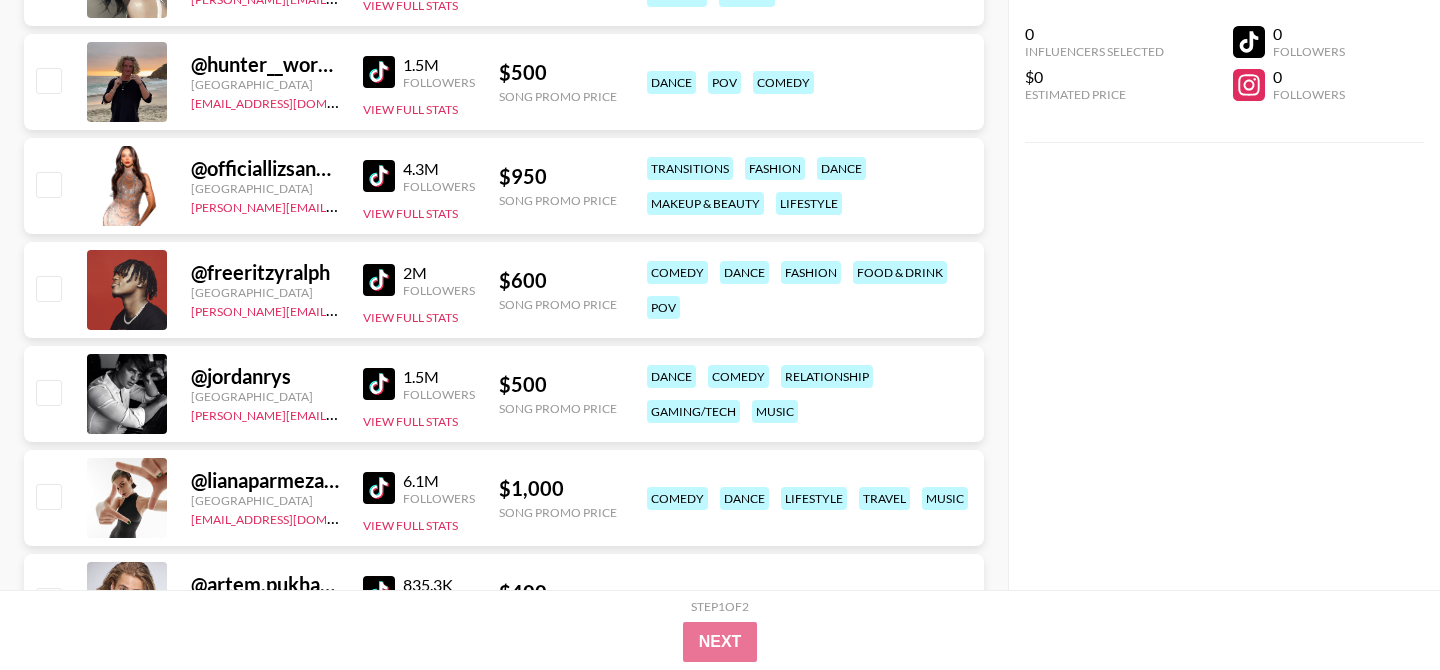 click at bounding box center (379, 176) 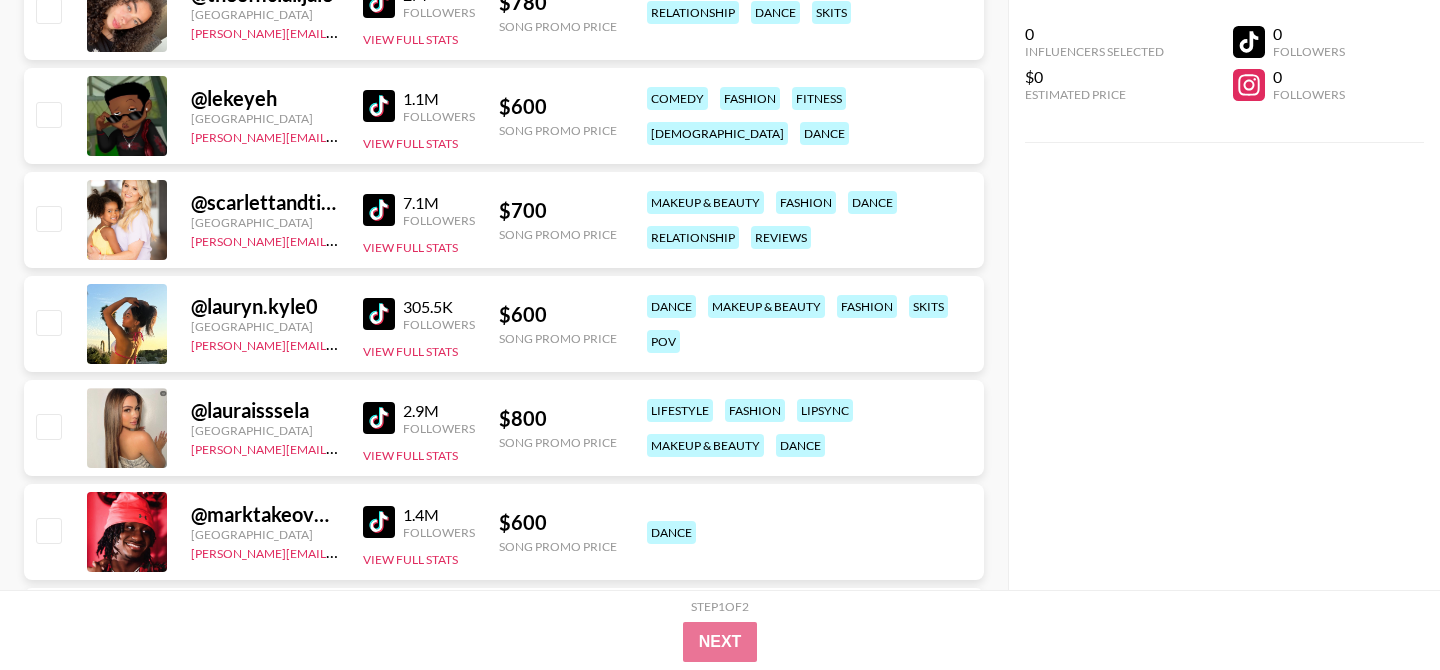scroll, scrollTop: 4046, scrollLeft: 0, axis: vertical 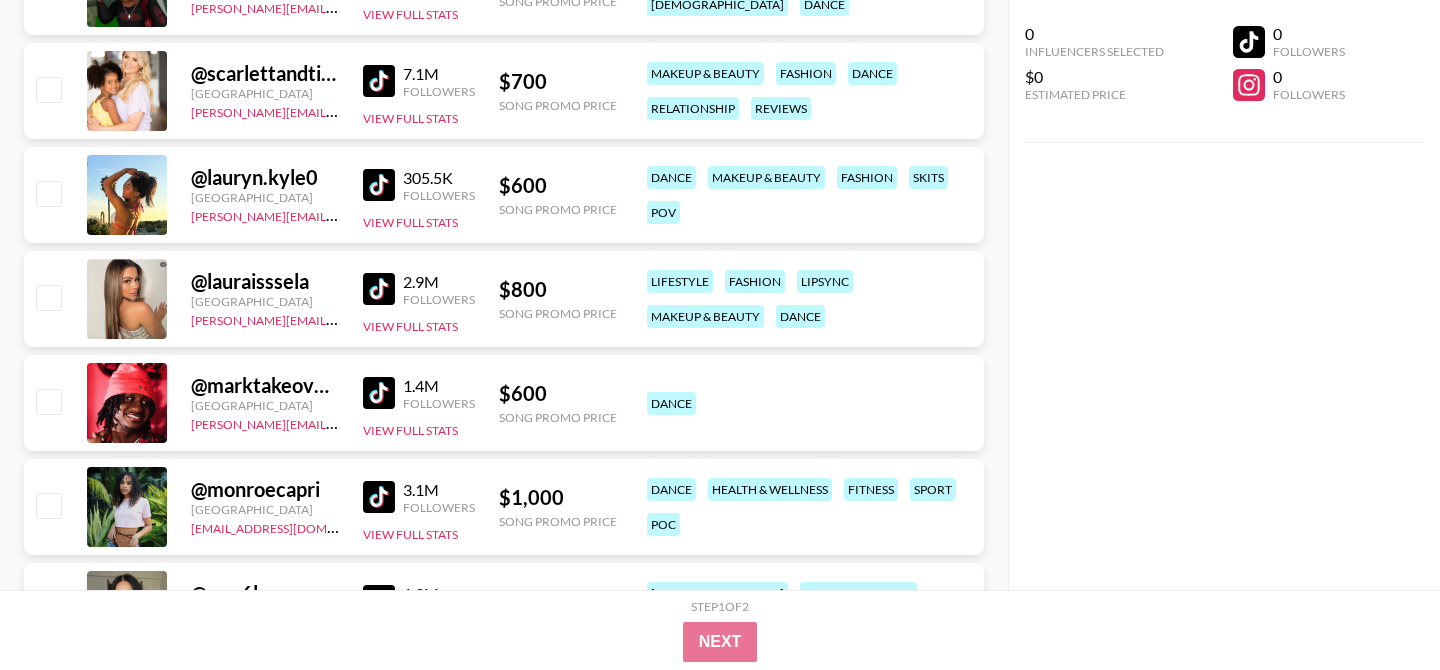 click at bounding box center (379, 185) 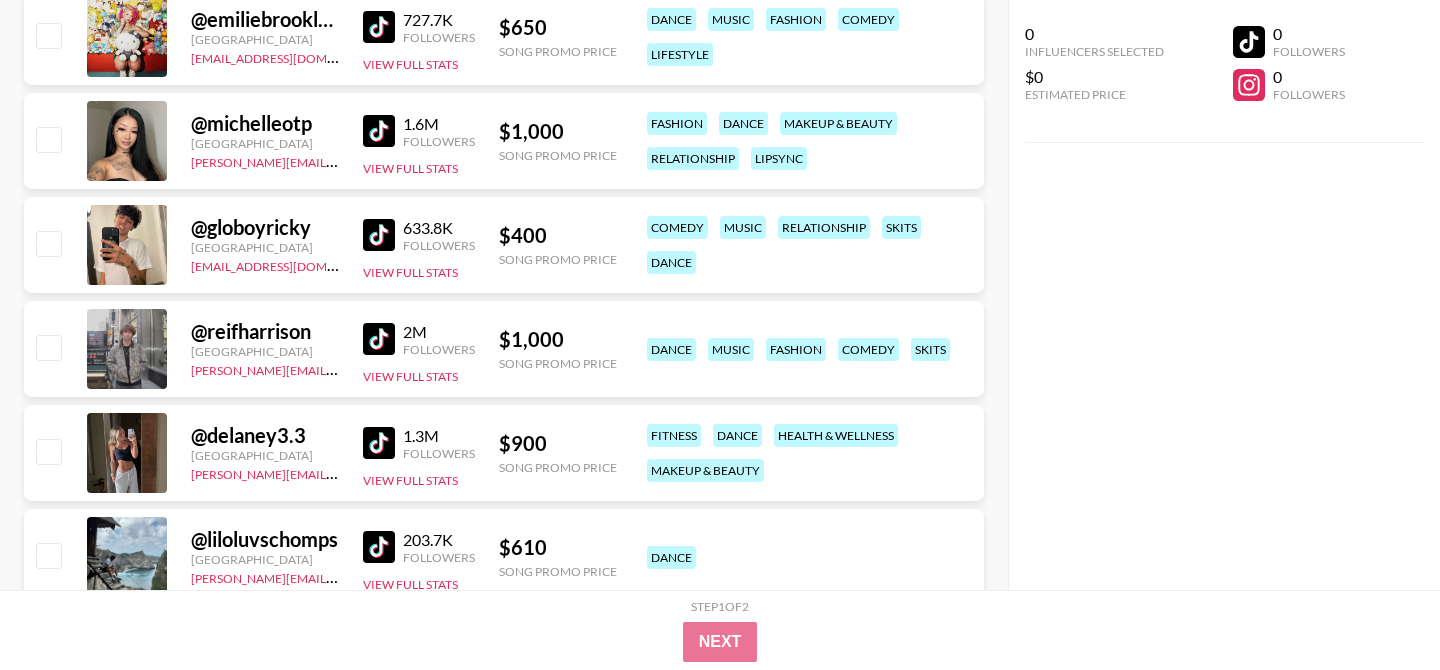 scroll, scrollTop: 4935, scrollLeft: 0, axis: vertical 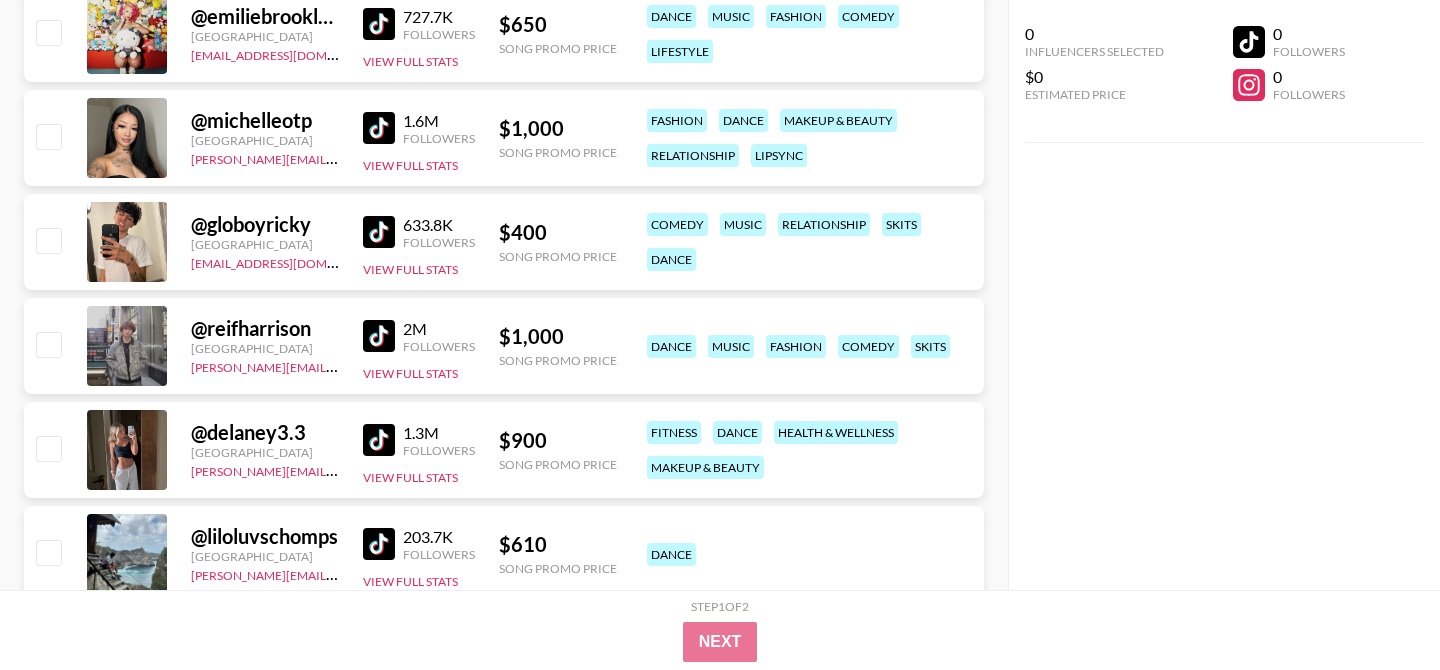 click at bounding box center [379, 440] 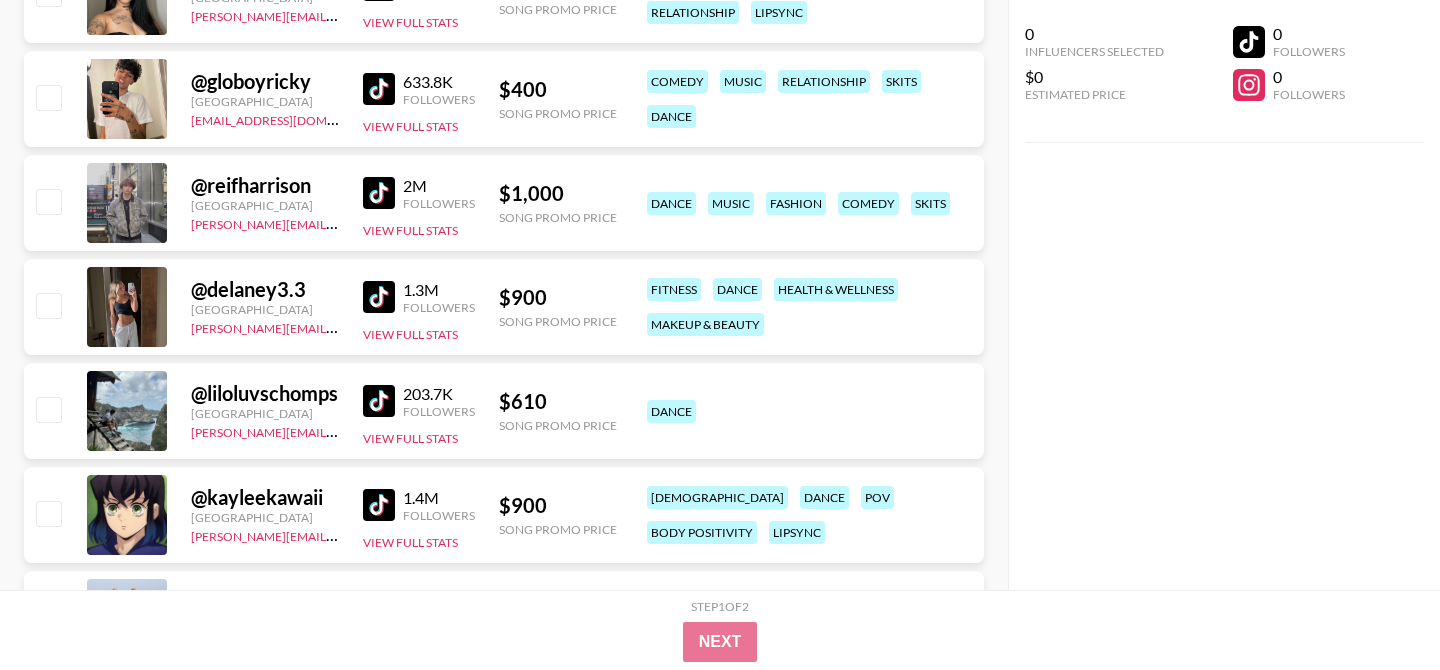 scroll, scrollTop: 5079, scrollLeft: 0, axis: vertical 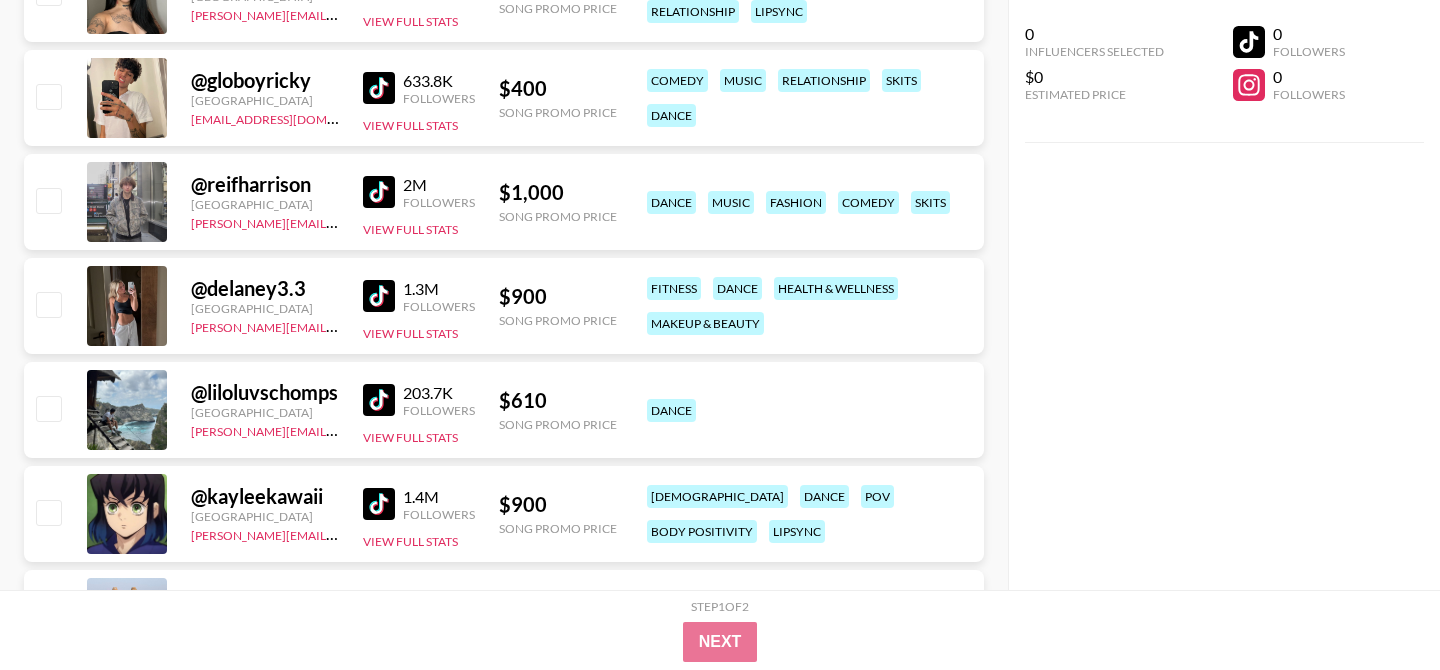 click at bounding box center (379, 400) 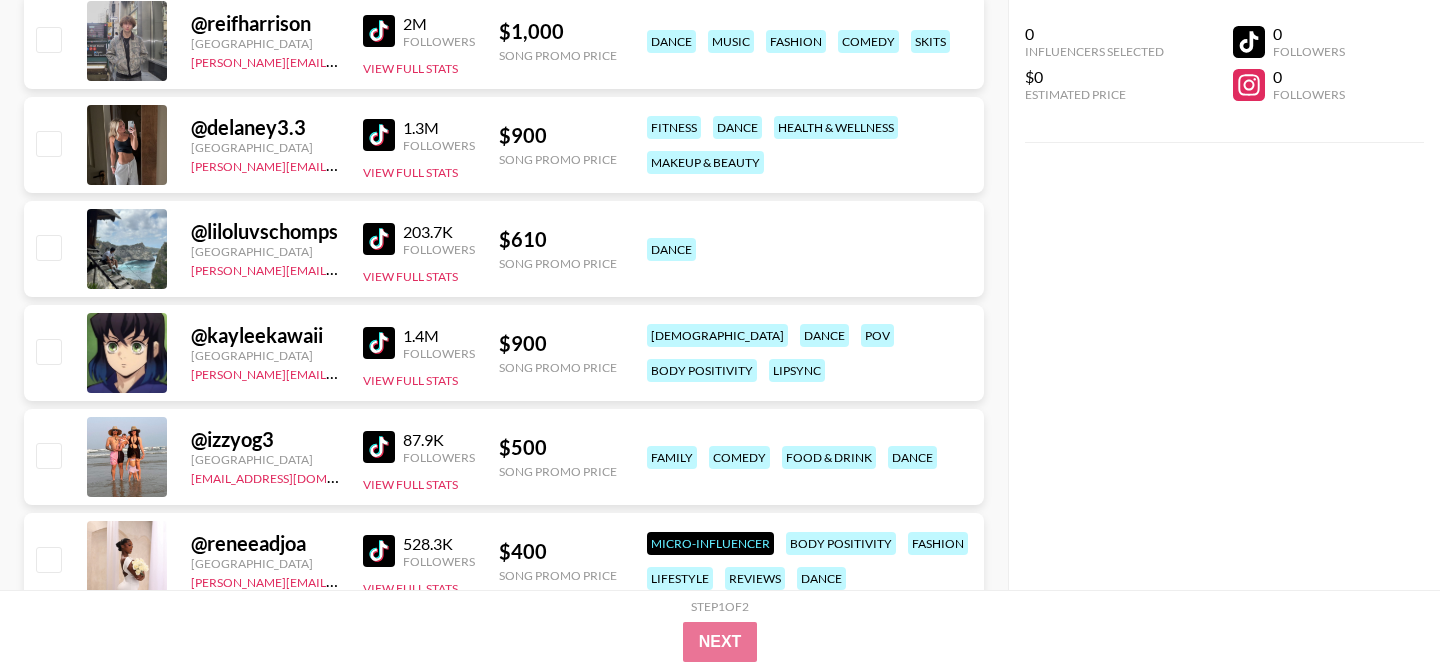 scroll, scrollTop: 5242, scrollLeft: 0, axis: vertical 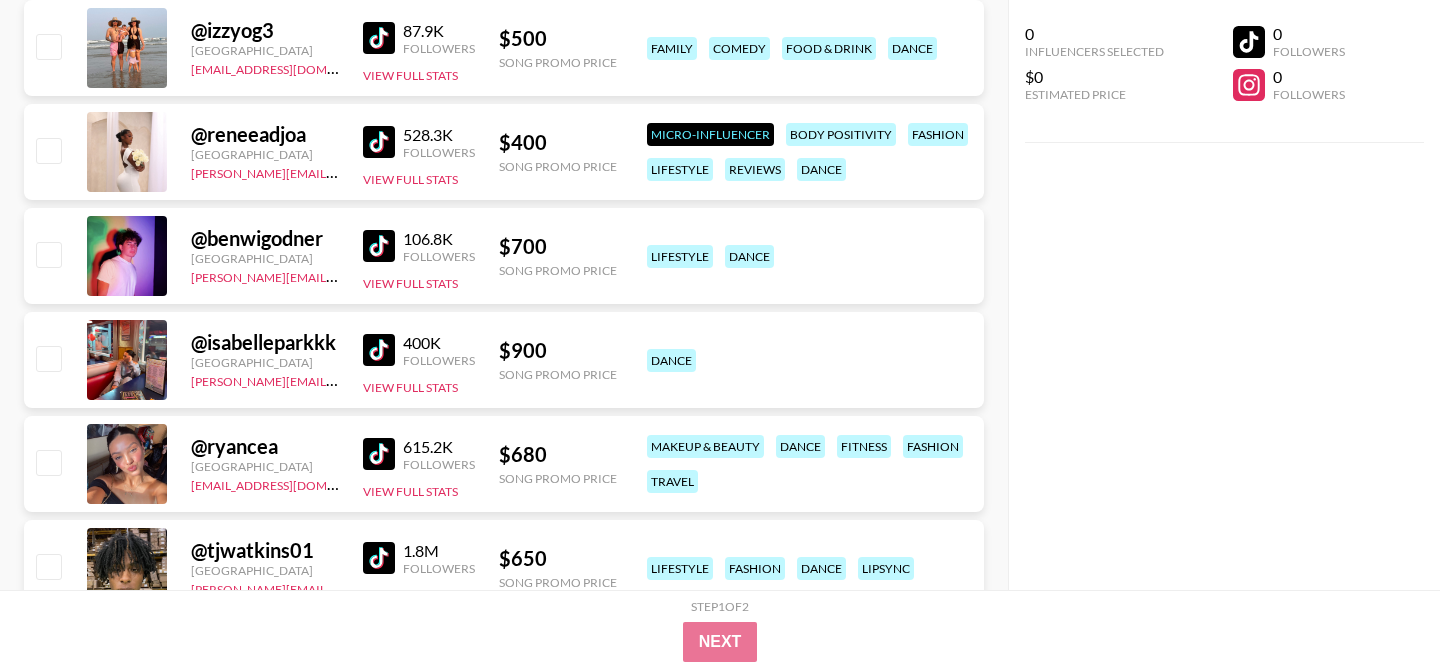 click on "106.8K Followers" at bounding box center [419, 246] 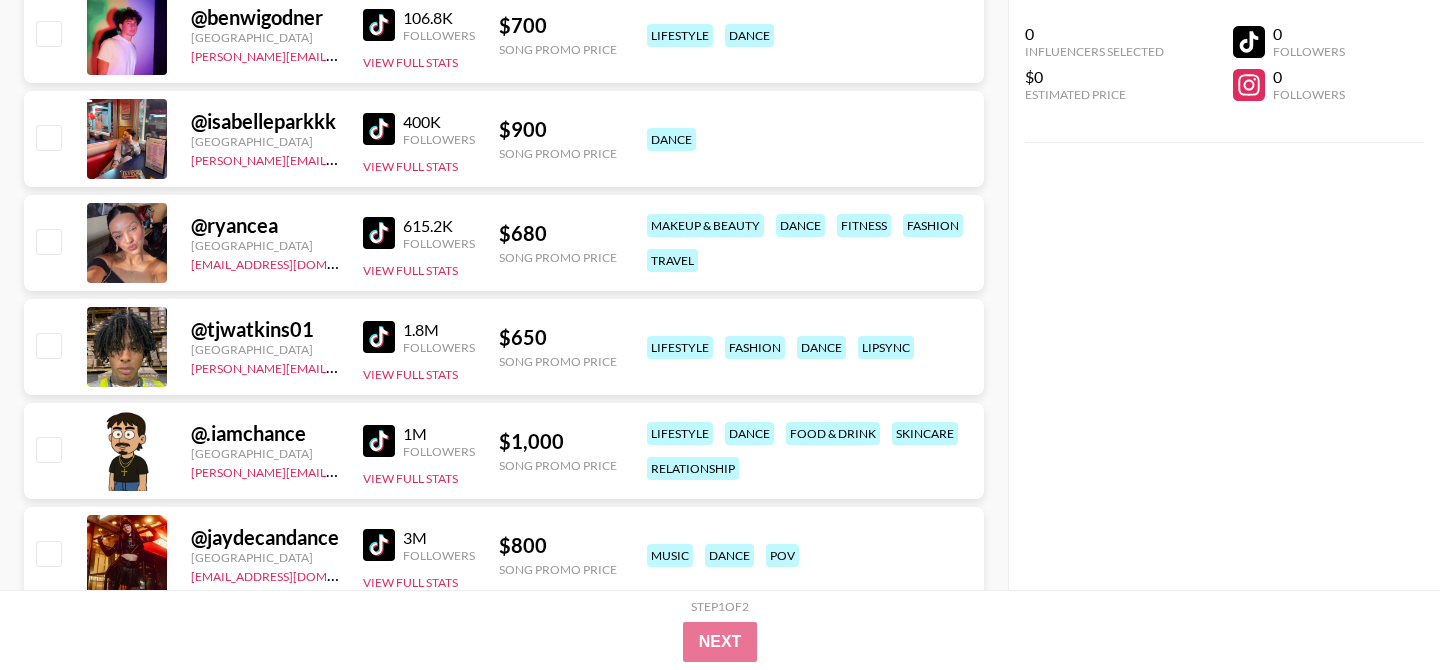 scroll, scrollTop: 5874, scrollLeft: 0, axis: vertical 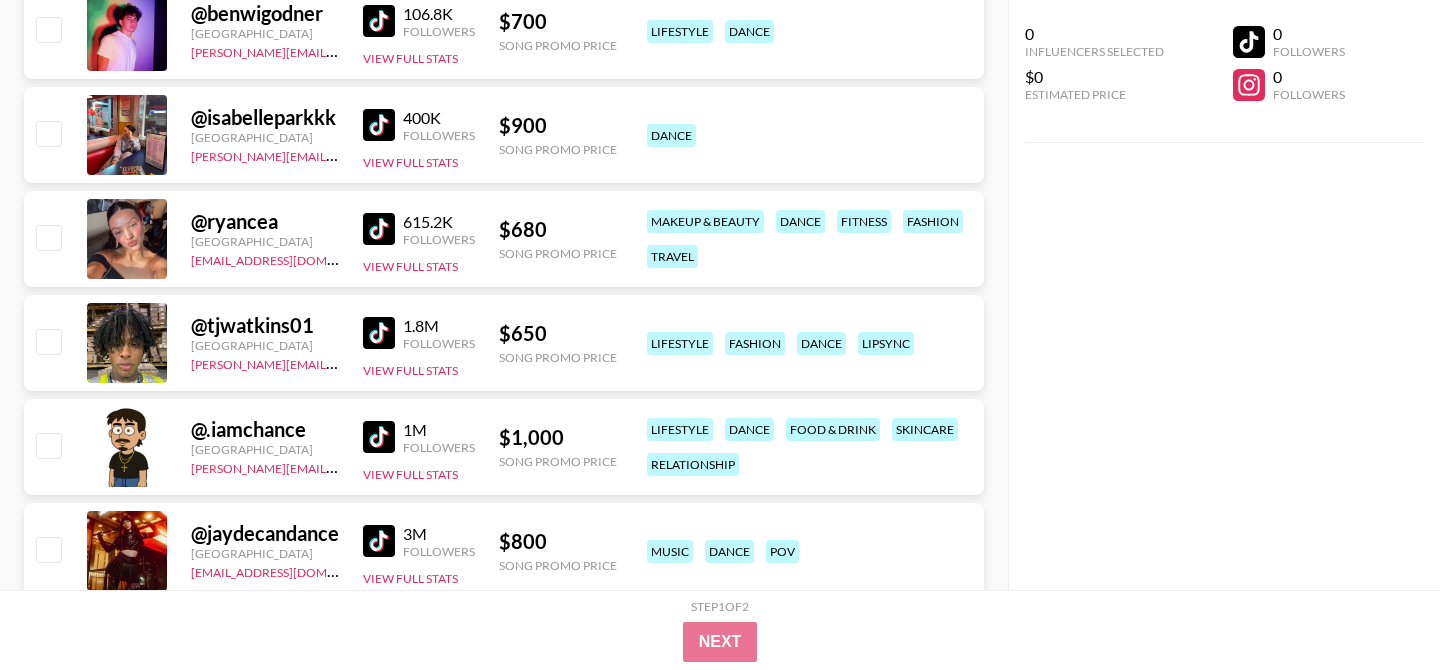 click at bounding box center (379, 229) 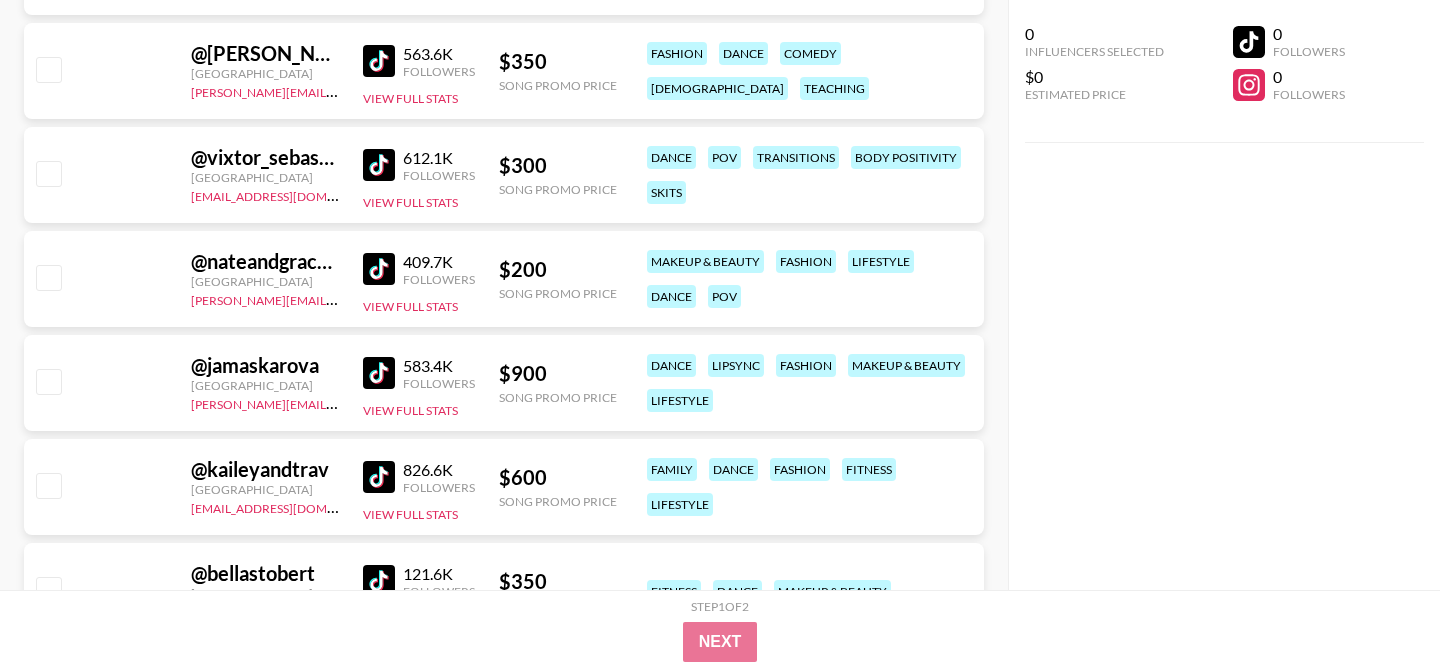 scroll, scrollTop: 11244, scrollLeft: 0, axis: vertical 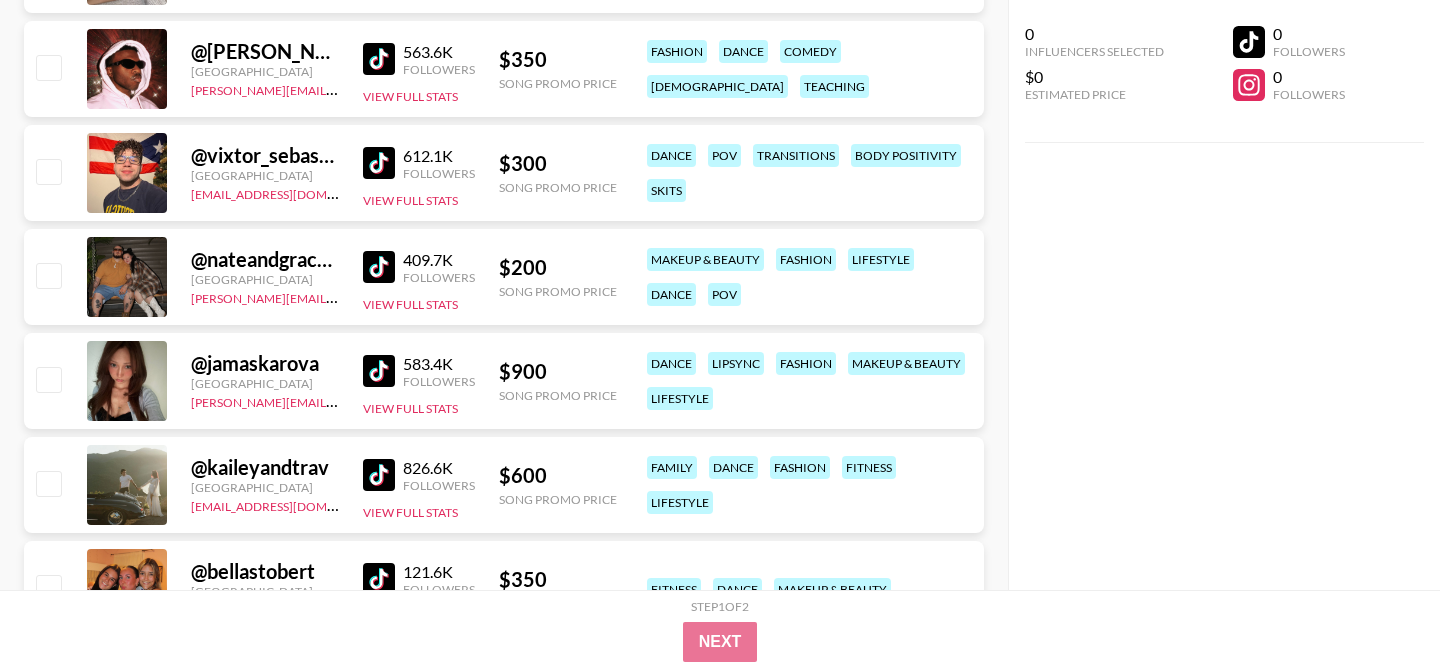 click at bounding box center (379, 371) 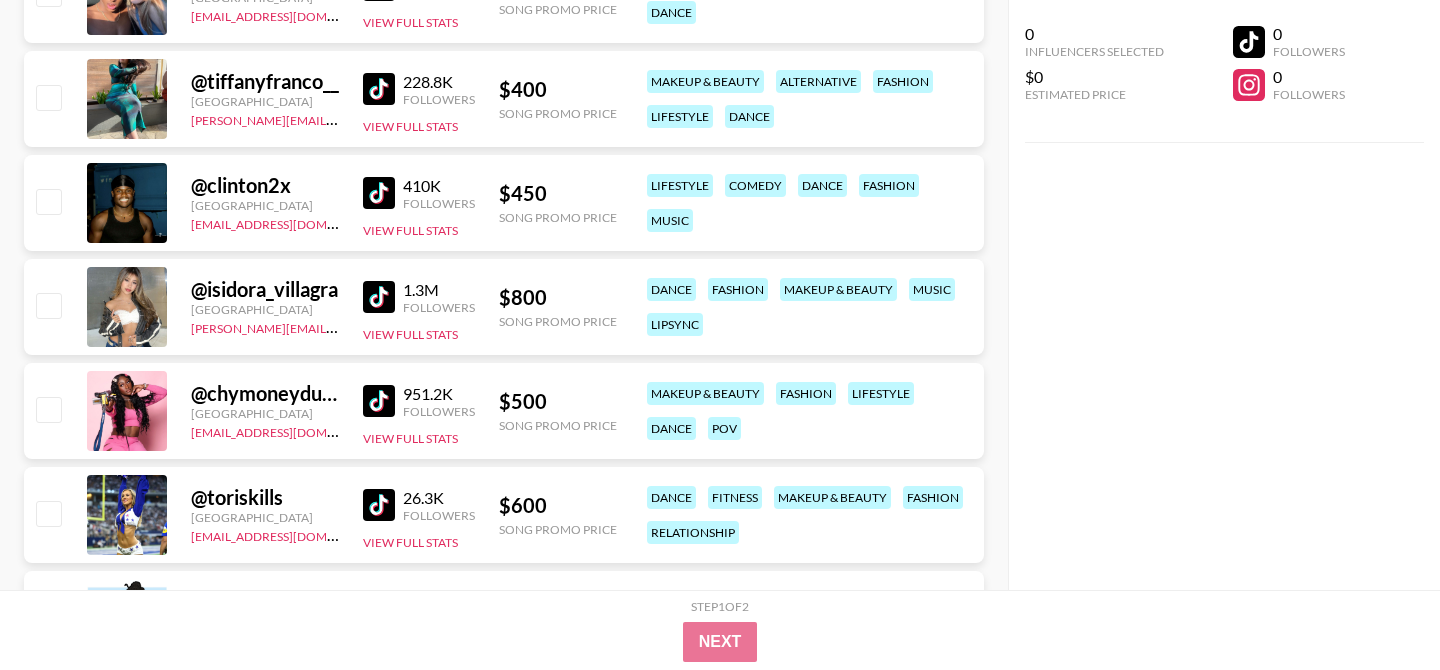 scroll, scrollTop: 13824, scrollLeft: 0, axis: vertical 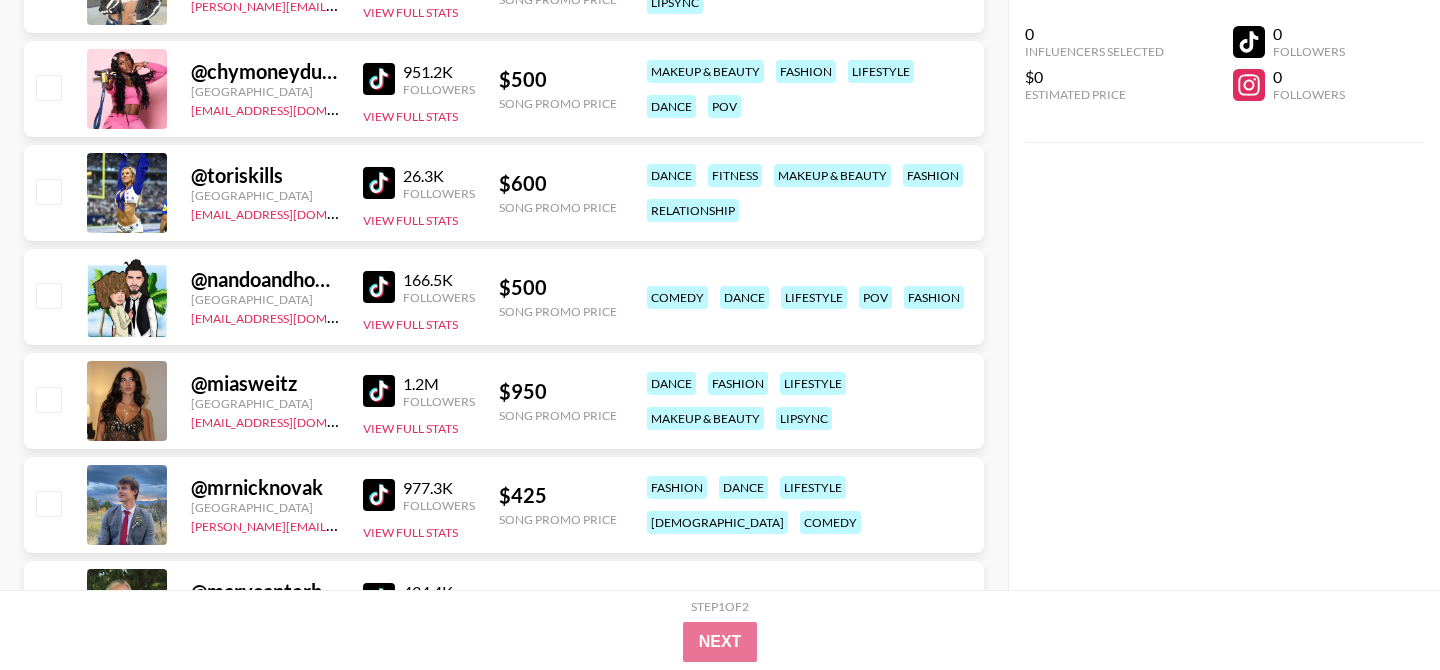 click at bounding box center (379, 391) 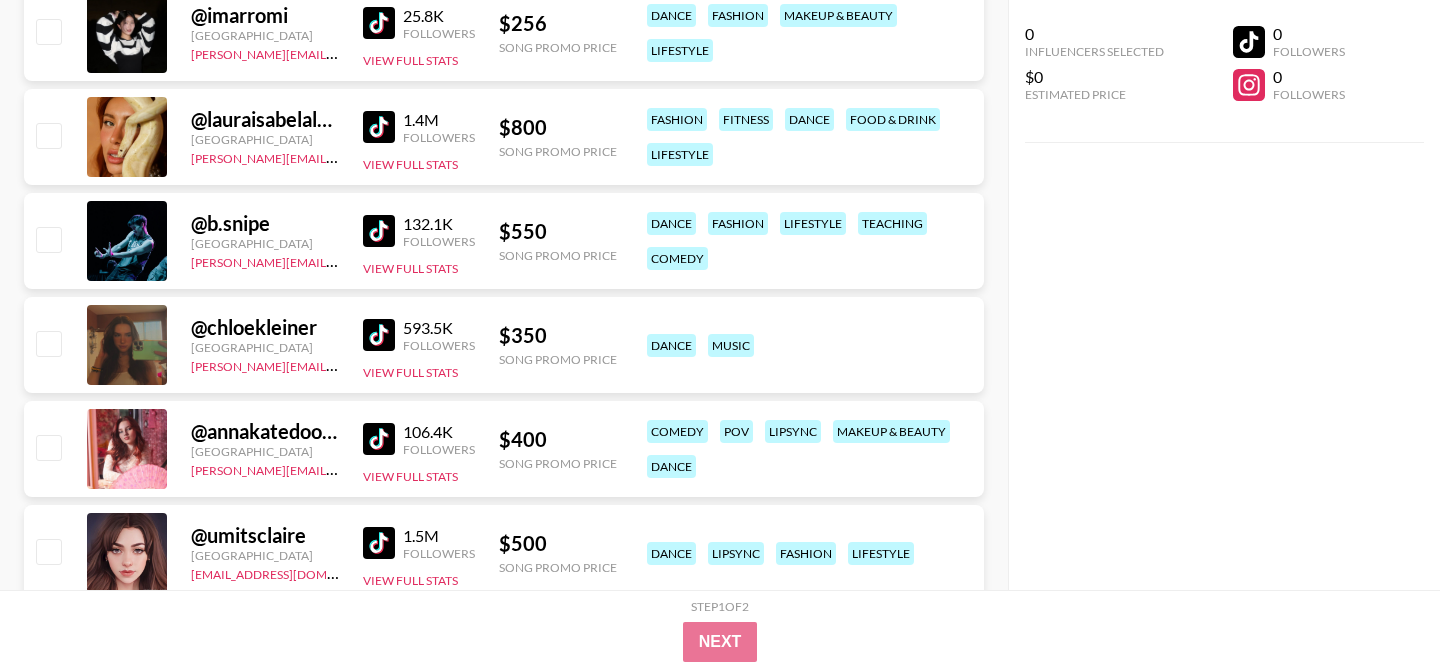 scroll, scrollTop: 14615, scrollLeft: 0, axis: vertical 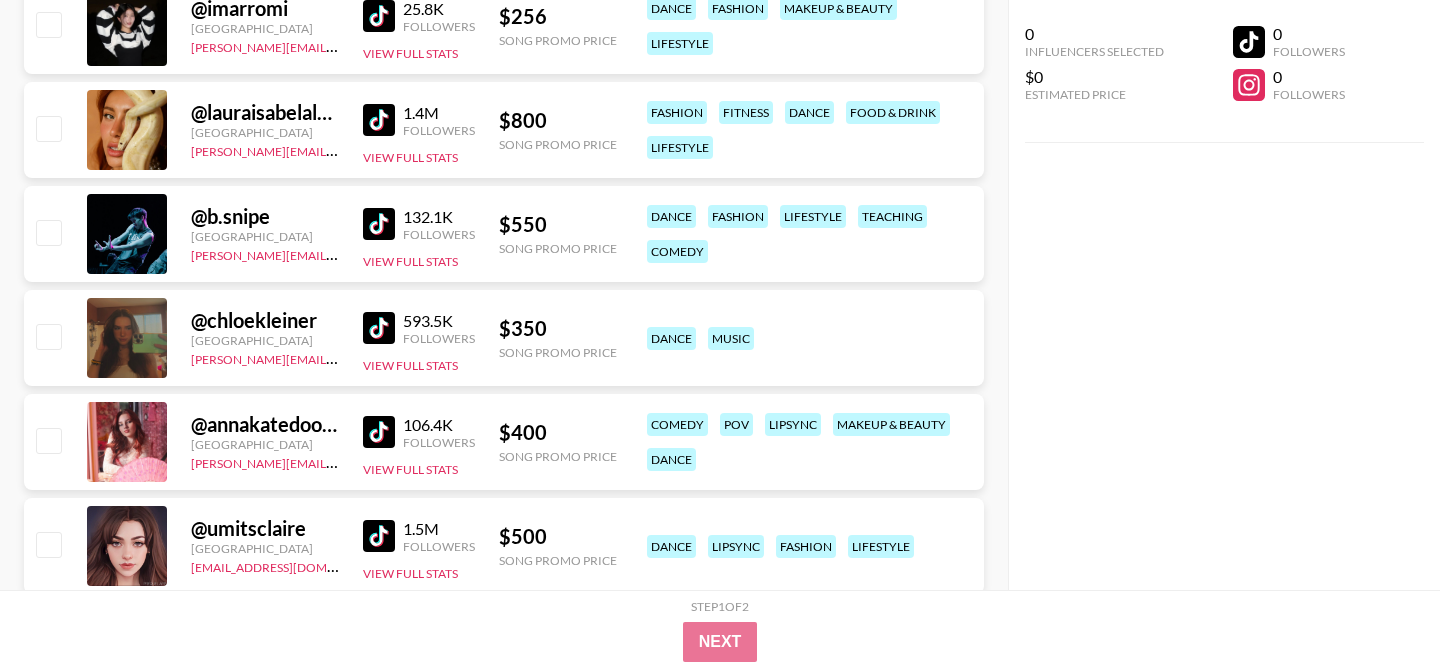 click at bounding box center (379, 328) 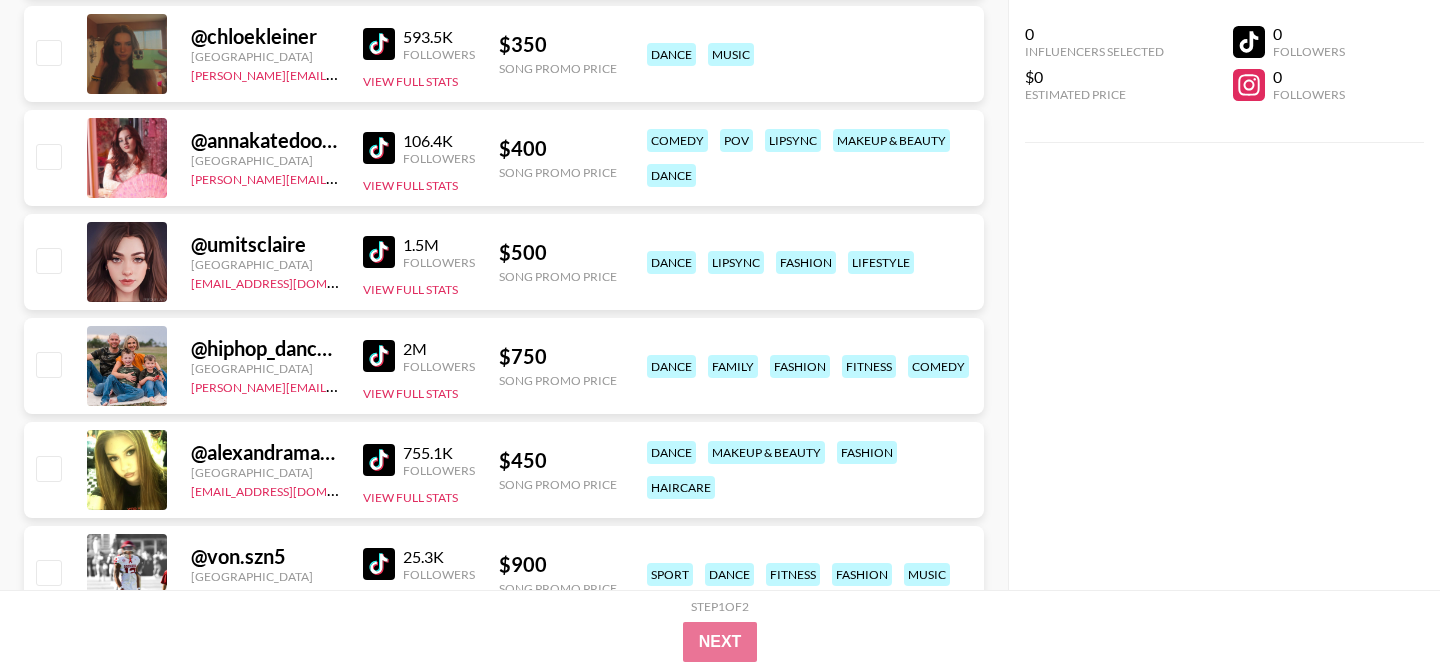 scroll, scrollTop: 14902, scrollLeft: 0, axis: vertical 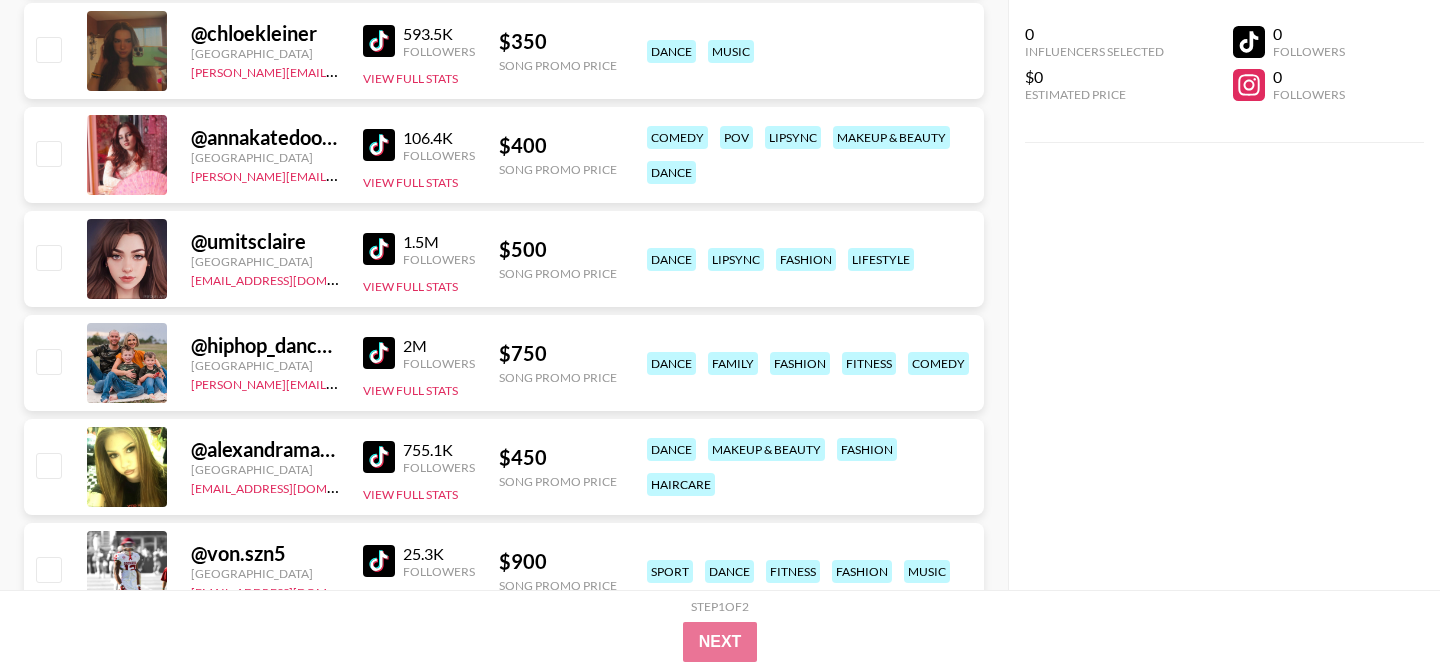 click at bounding box center (379, 145) 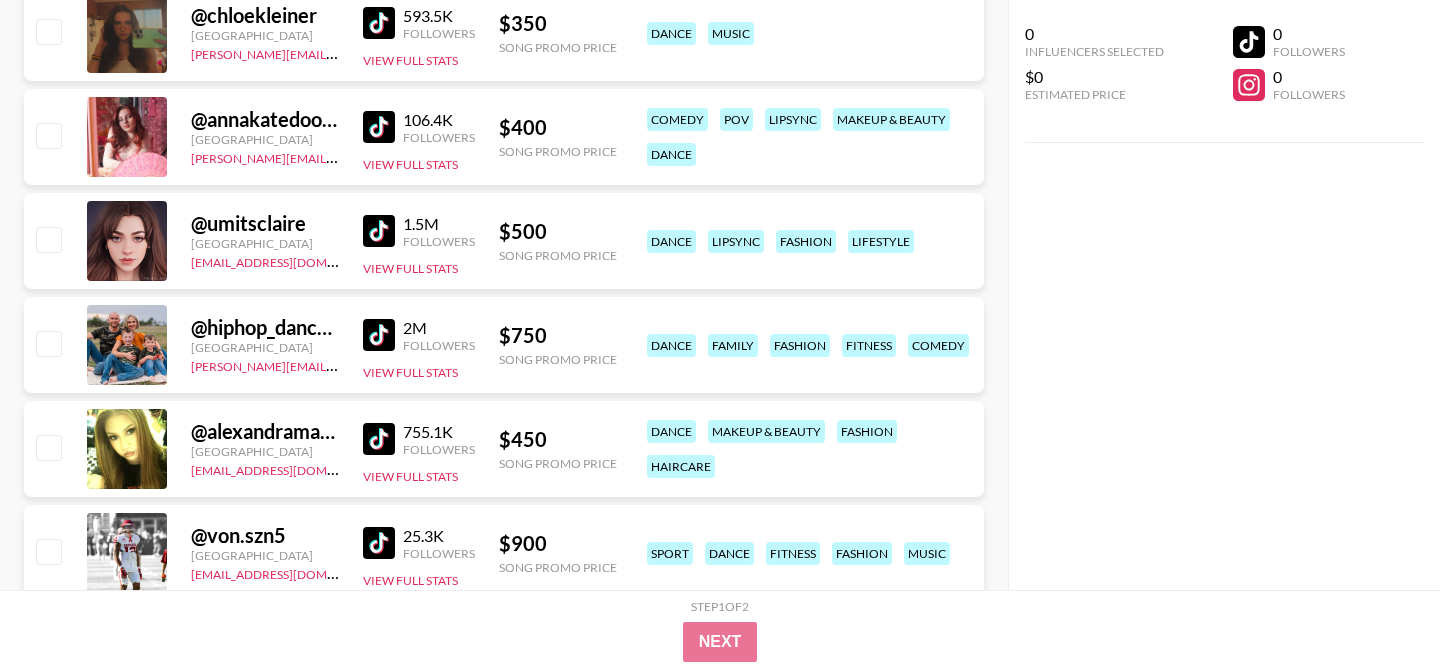 scroll, scrollTop: 14996, scrollLeft: 0, axis: vertical 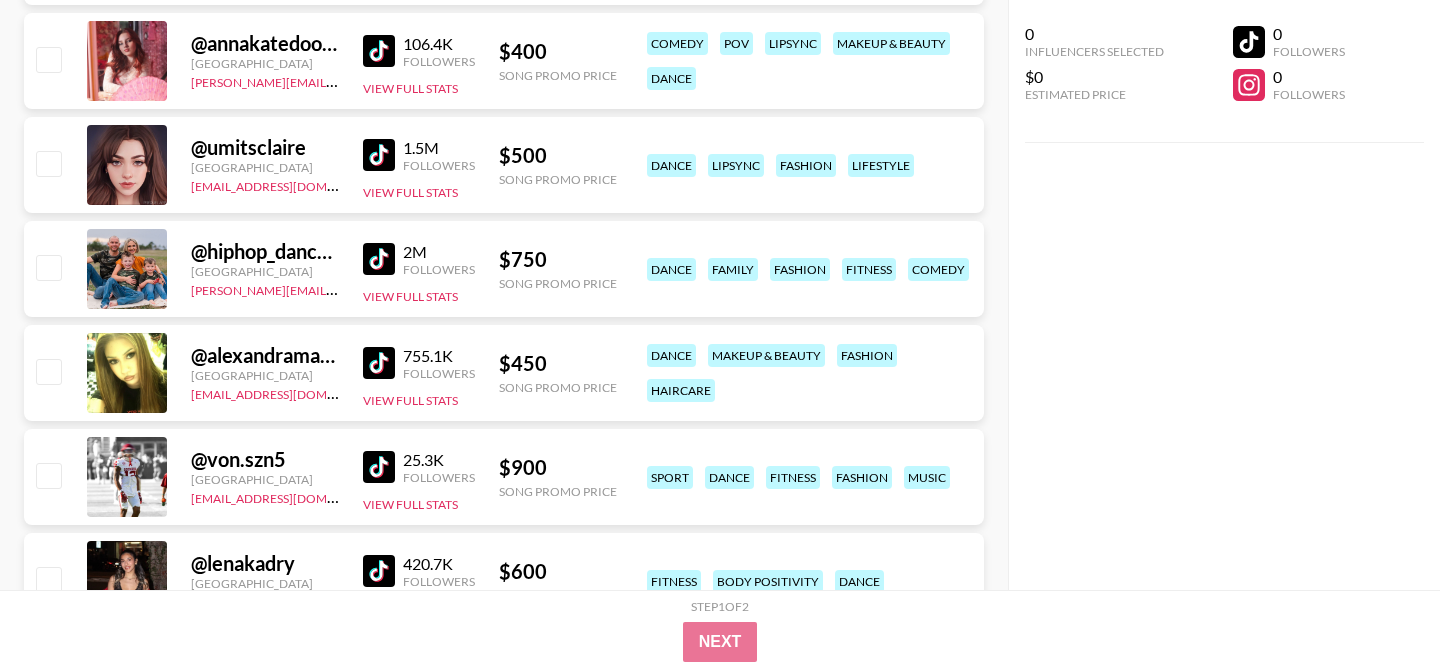 click at bounding box center (379, 363) 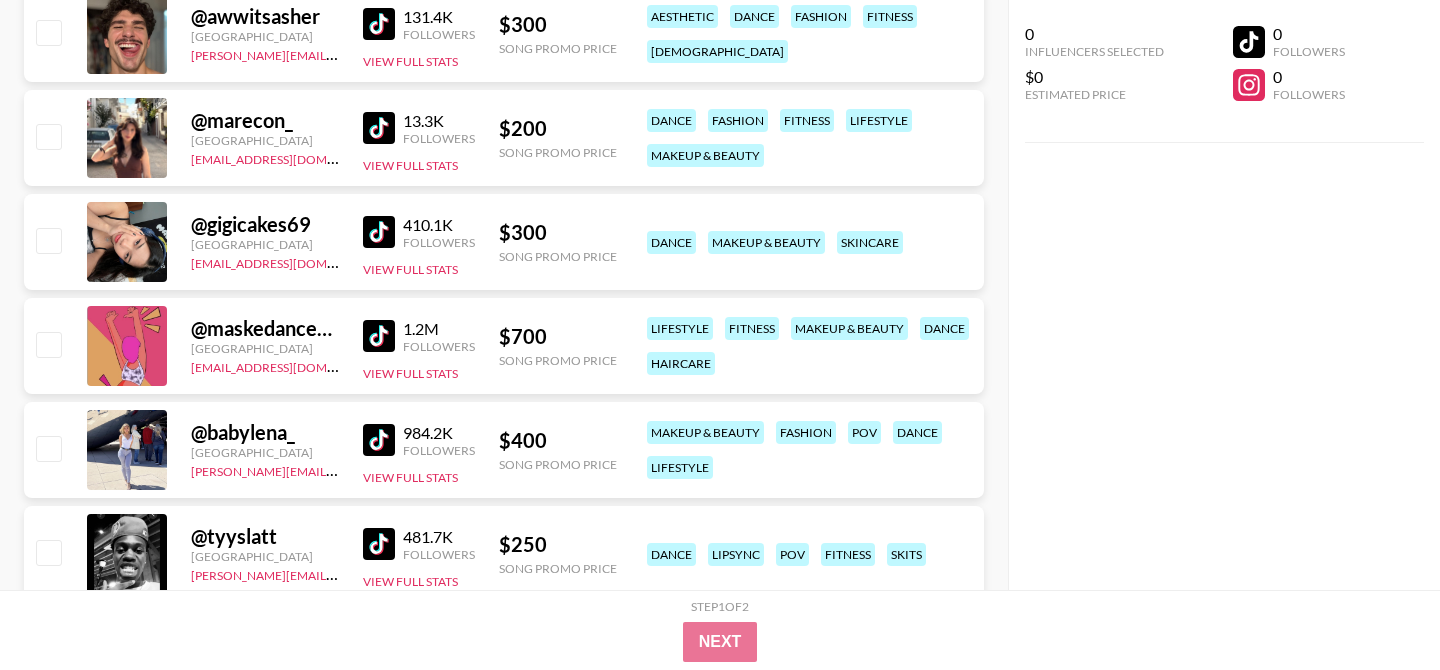 scroll, scrollTop: 16317, scrollLeft: 0, axis: vertical 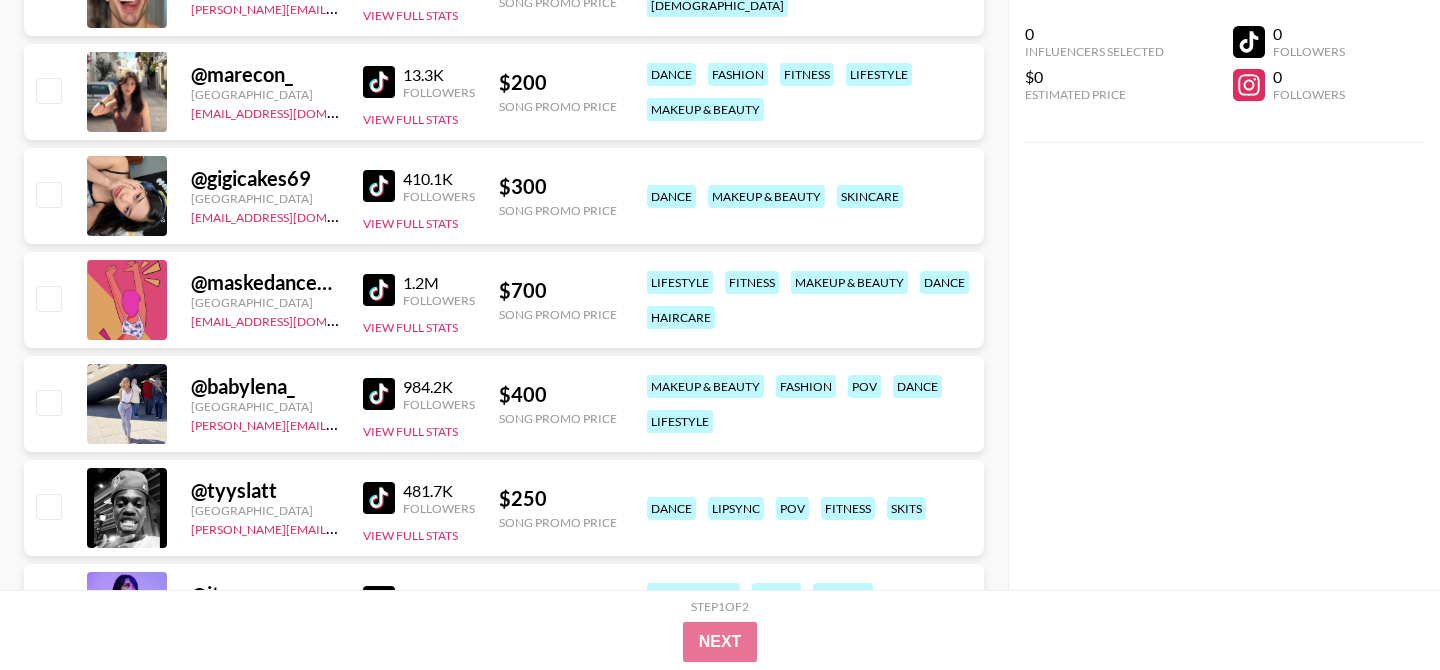 click at bounding box center (379, 290) 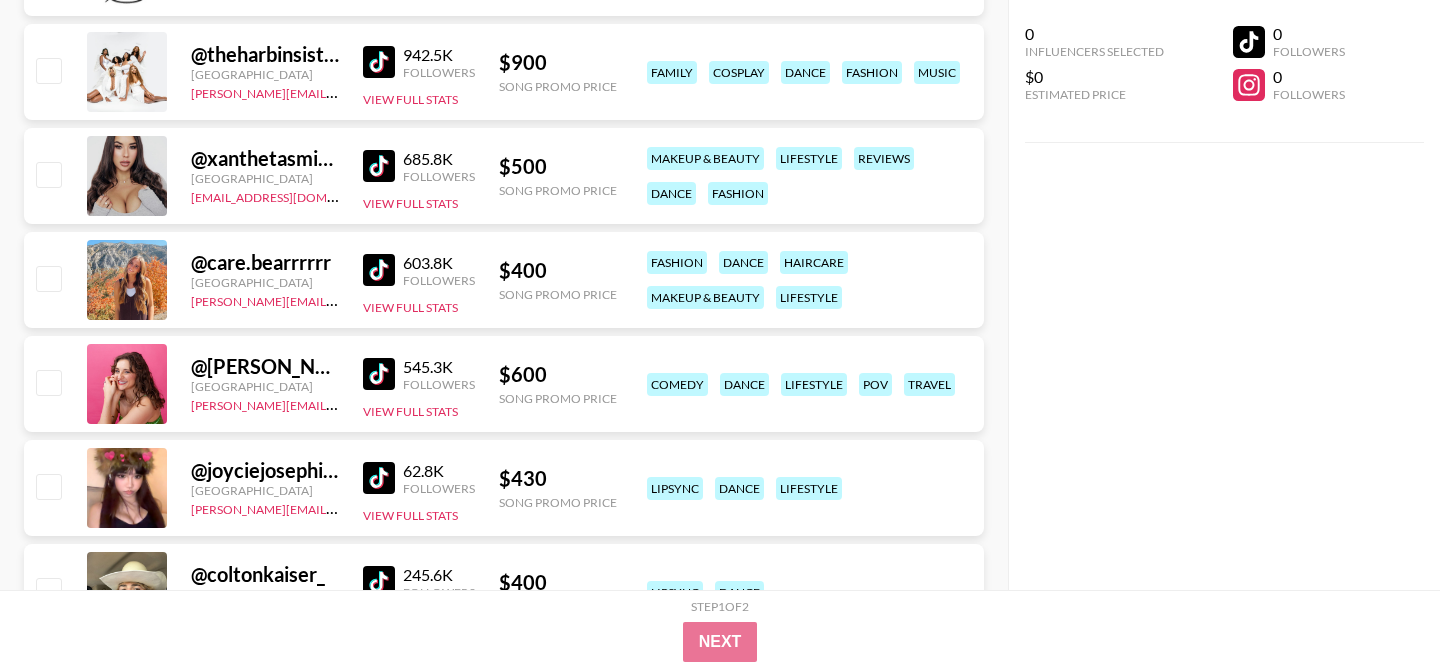 scroll, scrollTop: 18094, scrollLeft: 0, axis: vertical 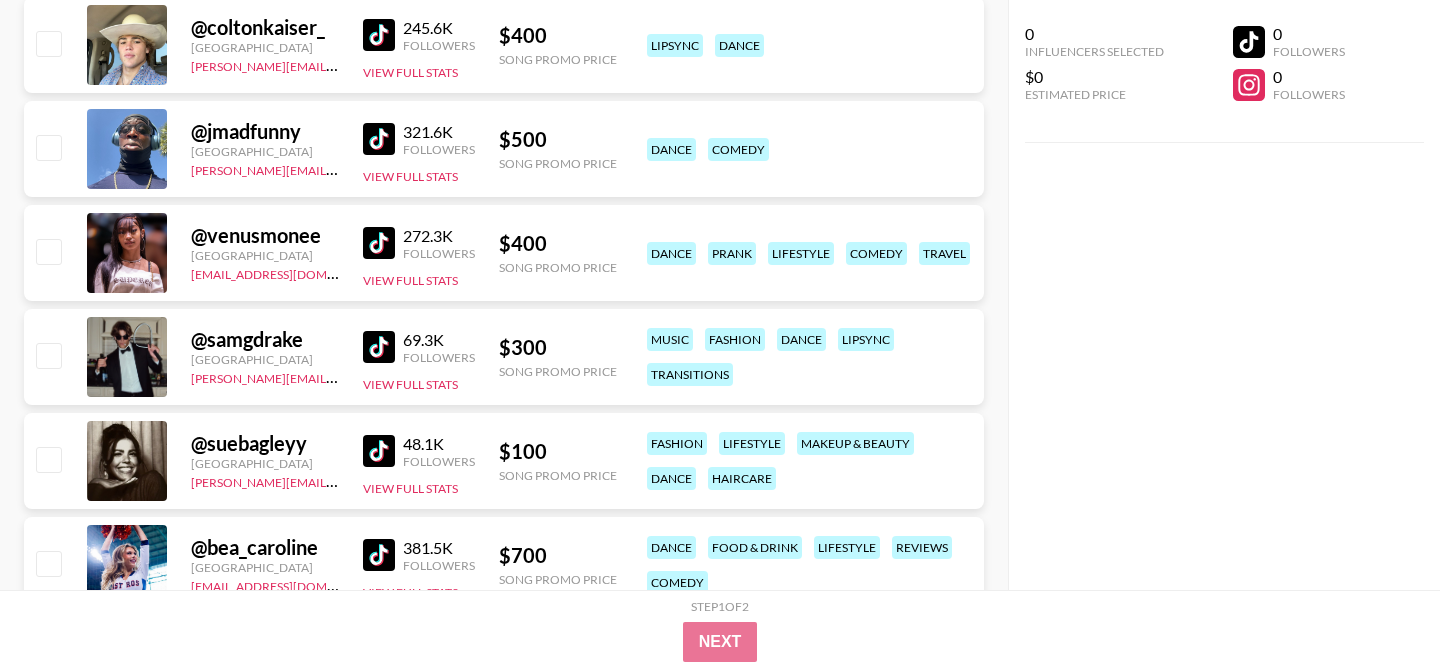 click at bounding box center [379, 347] 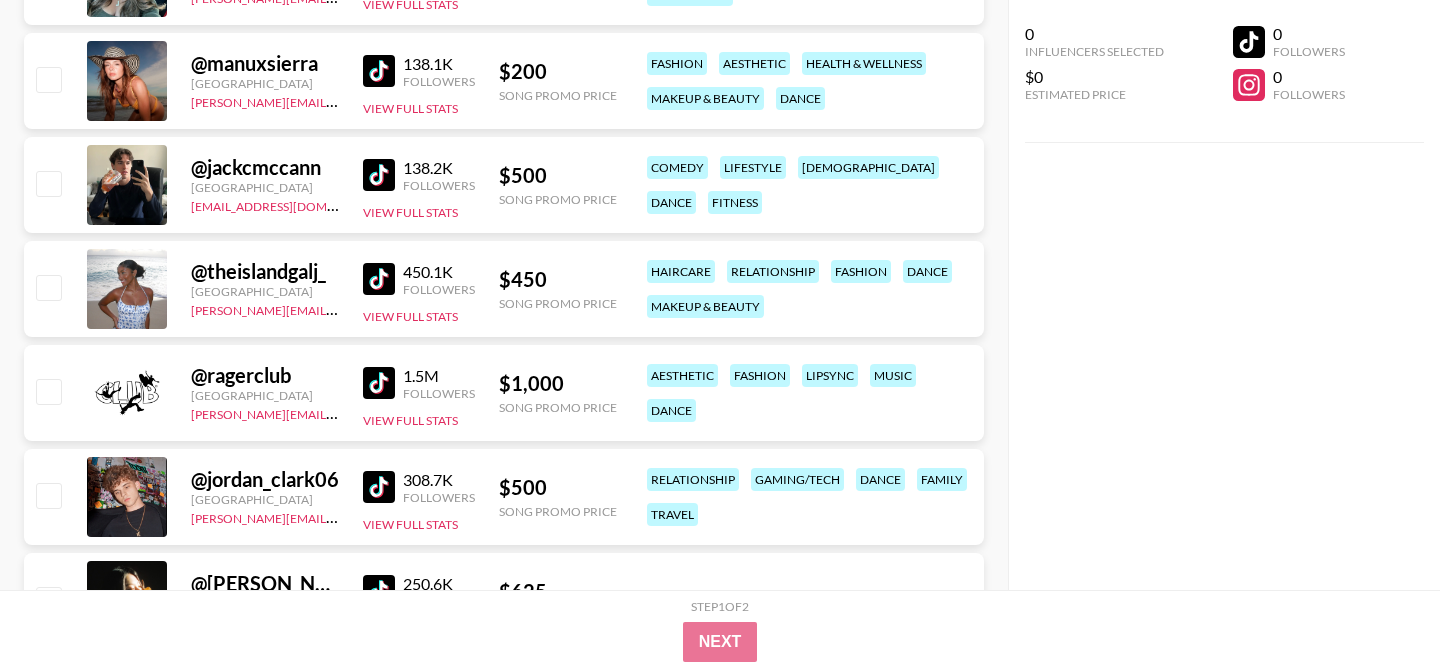 scroll, scrollTop: 19470, scrollLeft: 0, axis: vertical 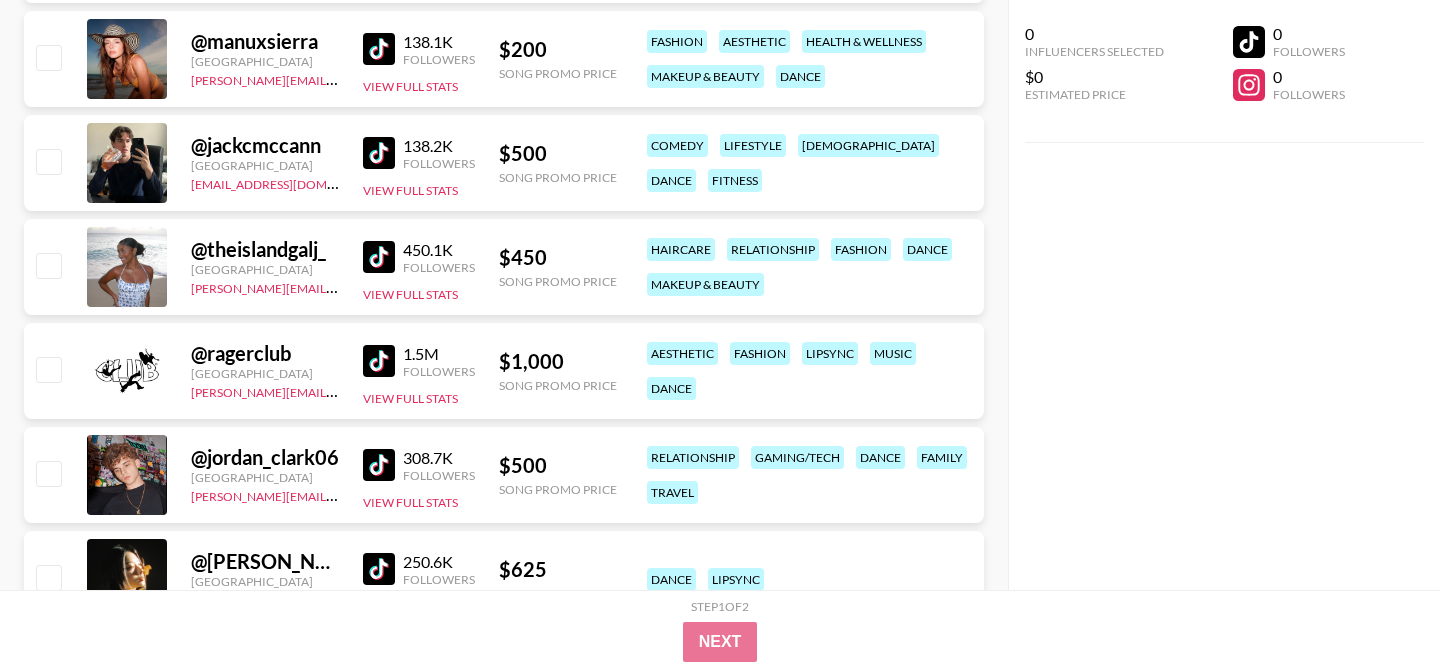 click at bounding box center (379, 465) 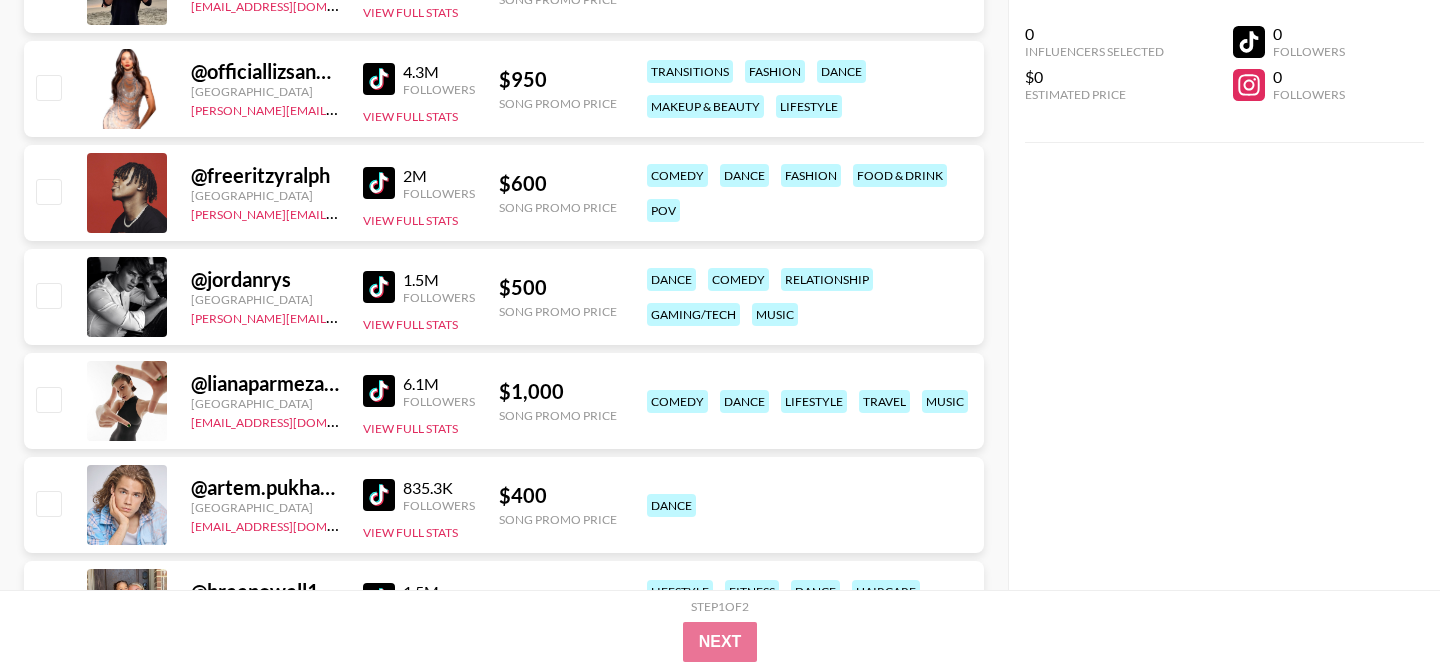 scroll, scrollTop: 0, scrollLeft: 0, axis: both 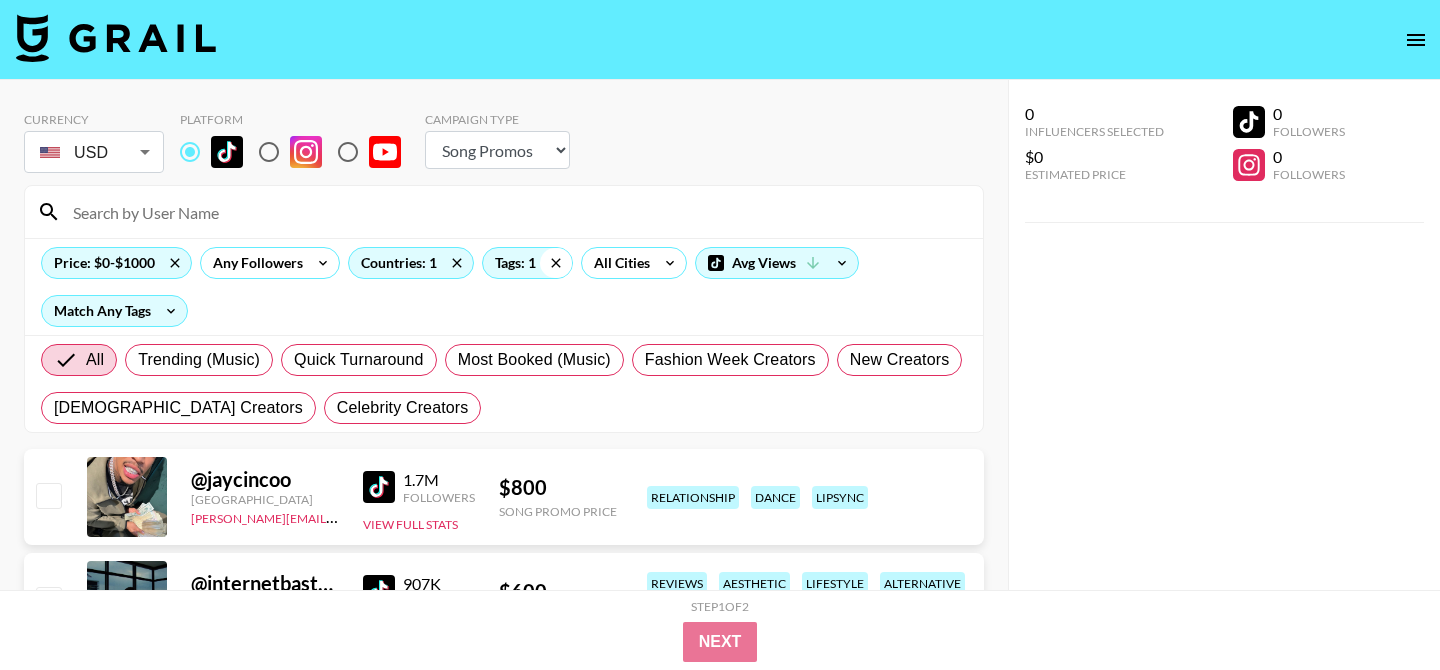 click 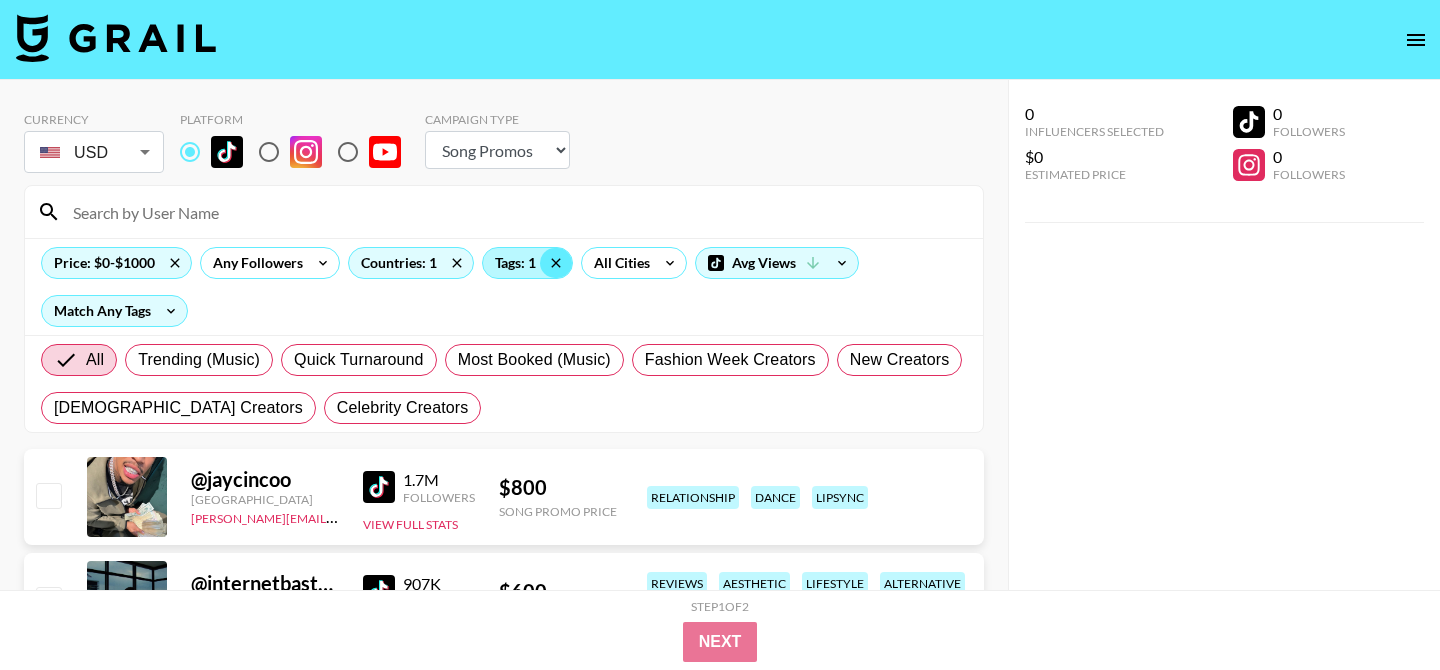 click on "Tags: 1" at bounding box center (527, 263) 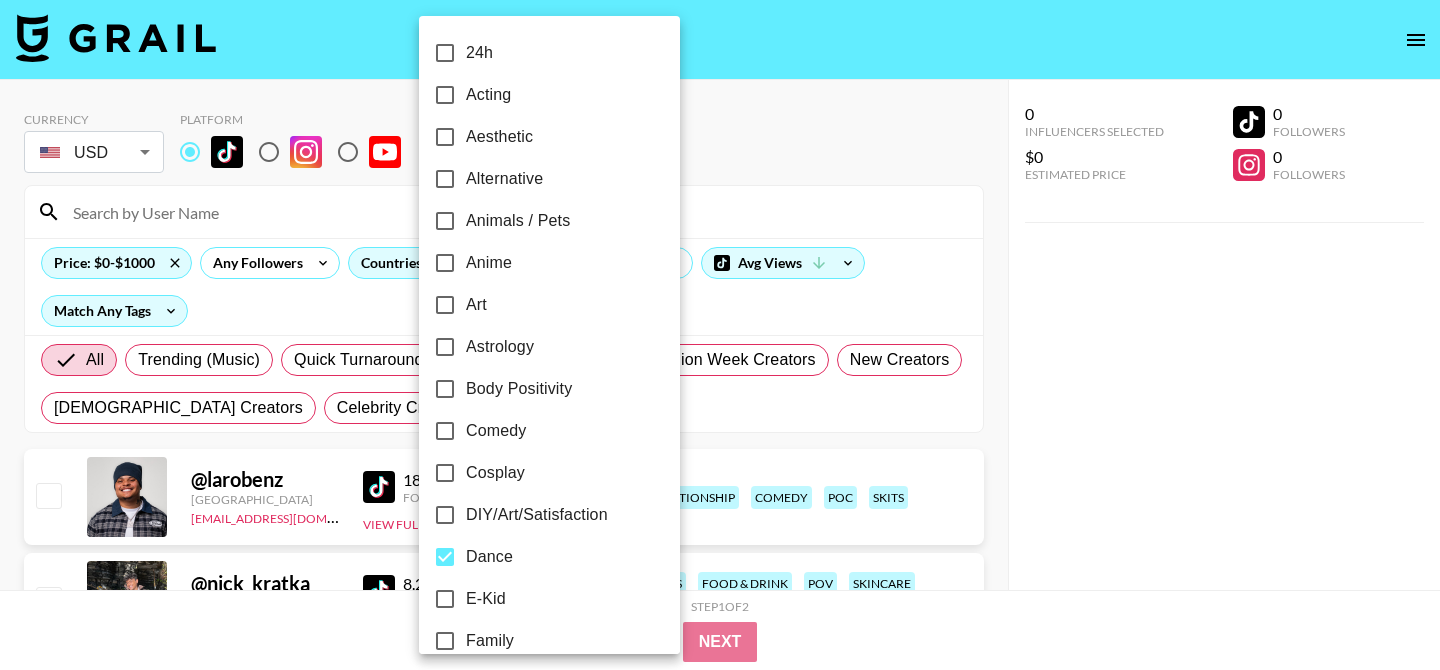 checkbox on "false" 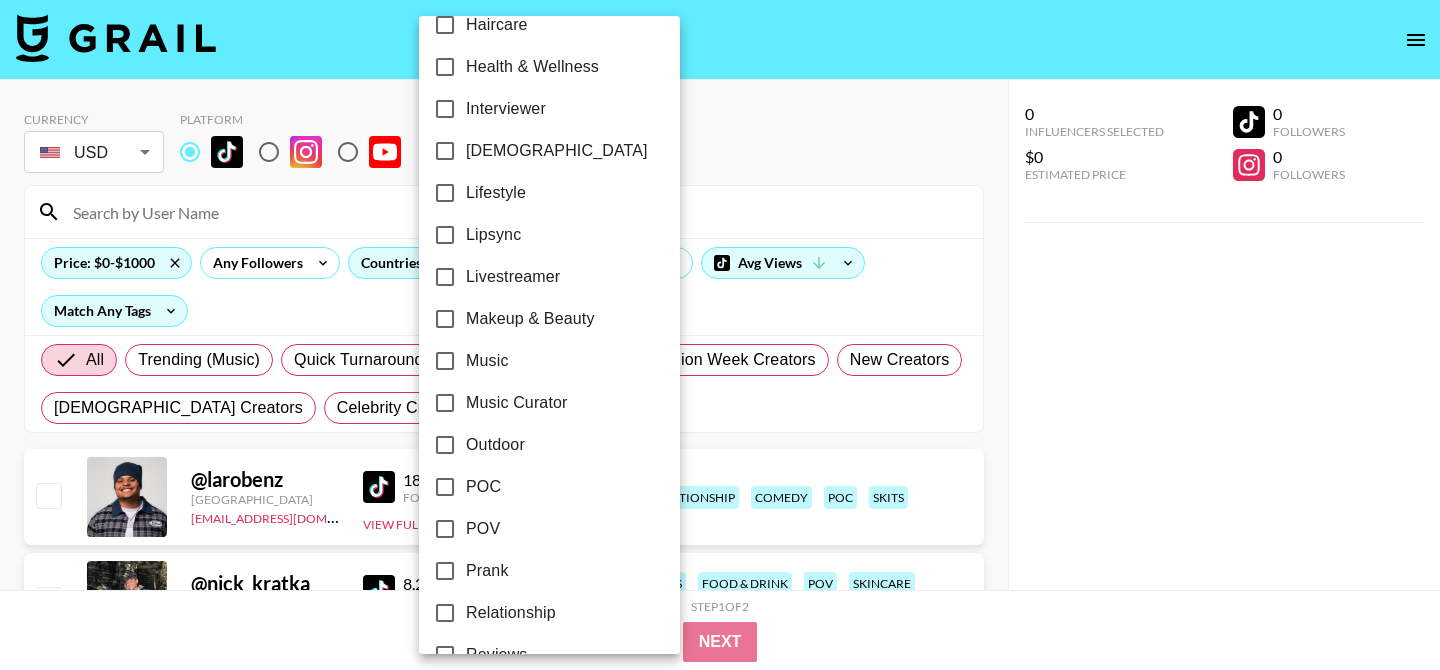 scroll, scrollTop: 924, scrollLeft: 0, axis: vertical 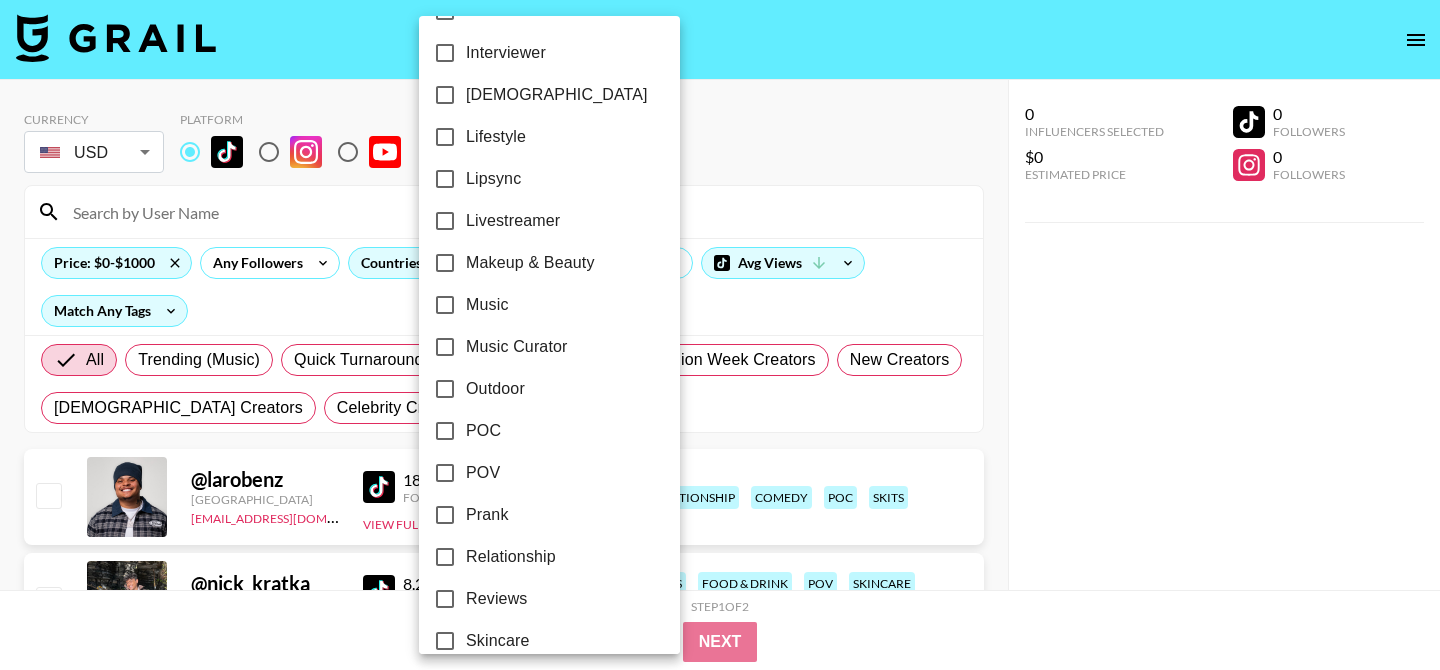 click on "Music" at bounding box center [487, 305] 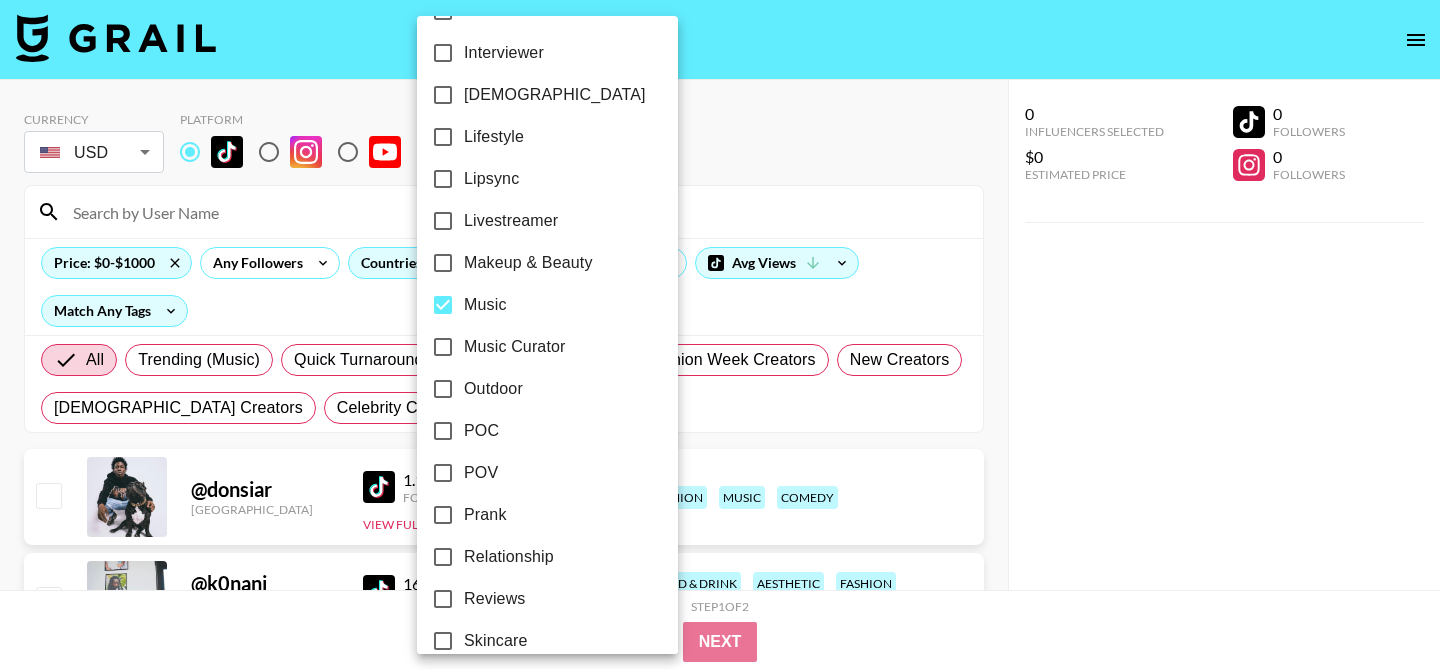 click at bounding box center (720, 335) 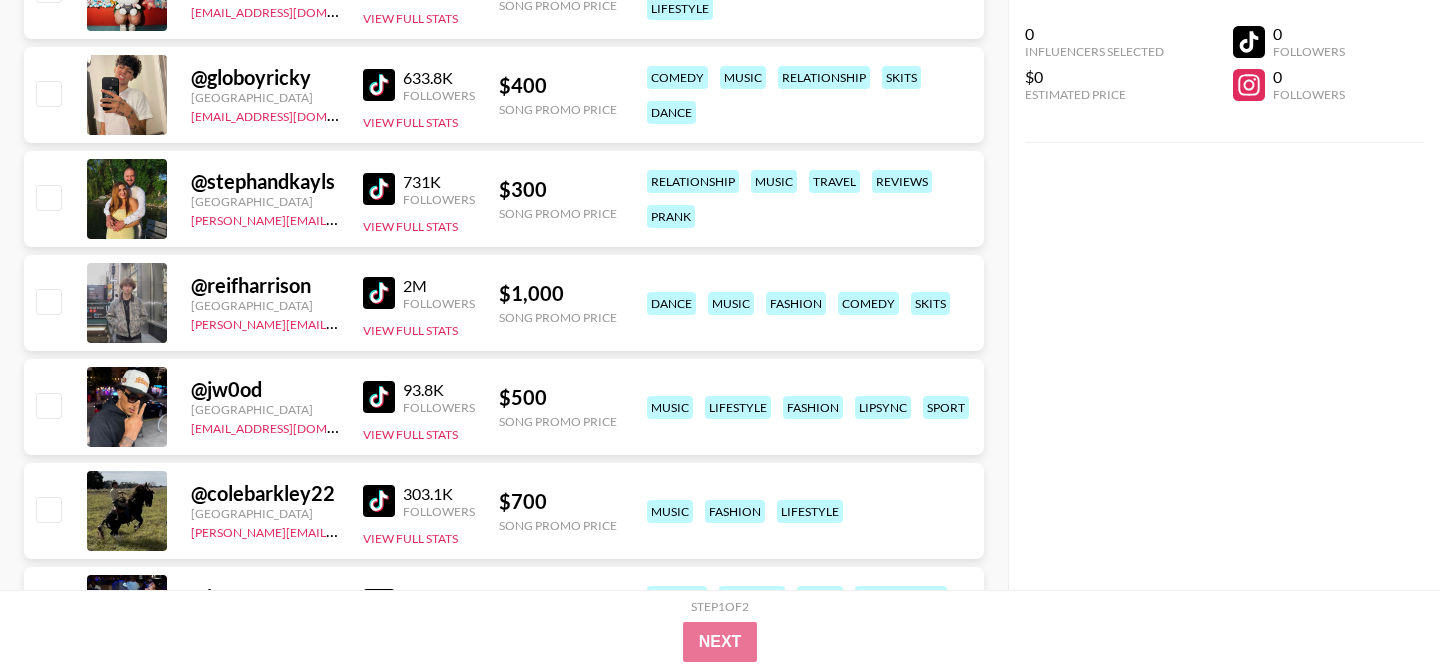 scroll, scrollTop: 2922, scrollLeft: 0, axis: vertical 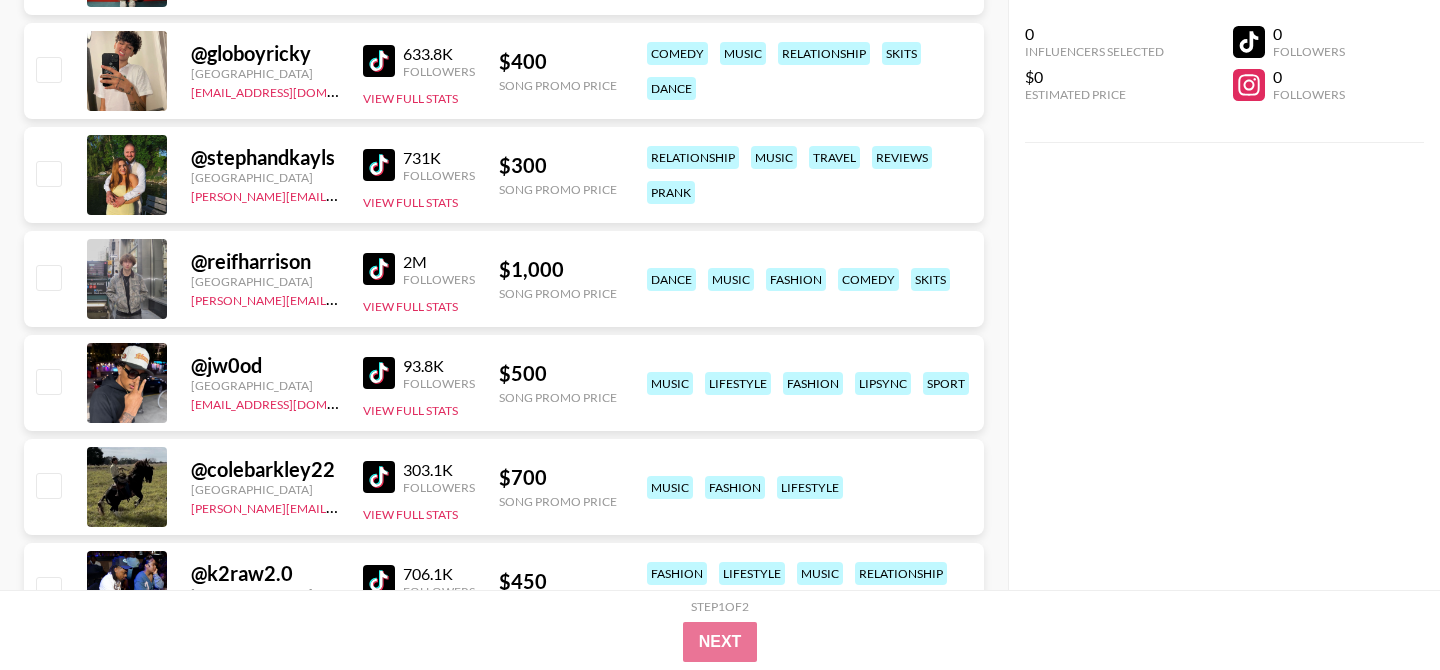 click at bounding box center [379, 373] 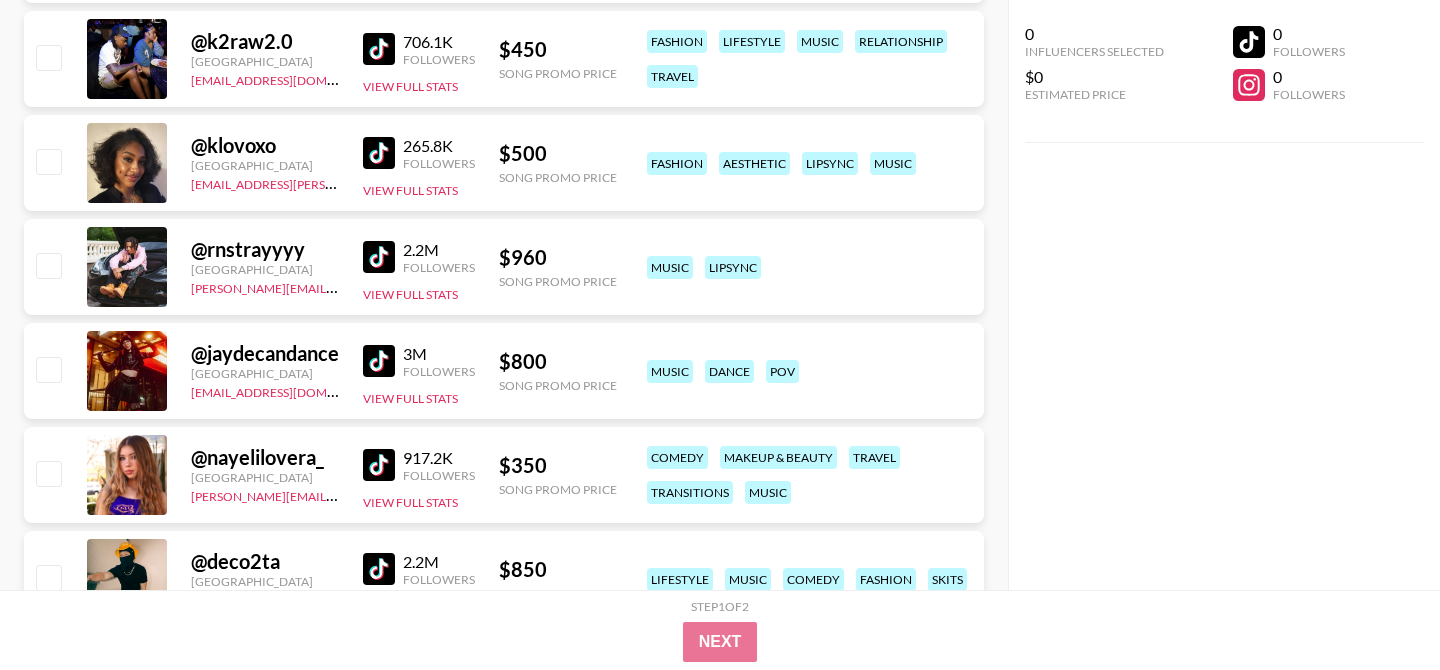 scroll, scrollTop: 3460, scrollLeft: 0, axis: vertical 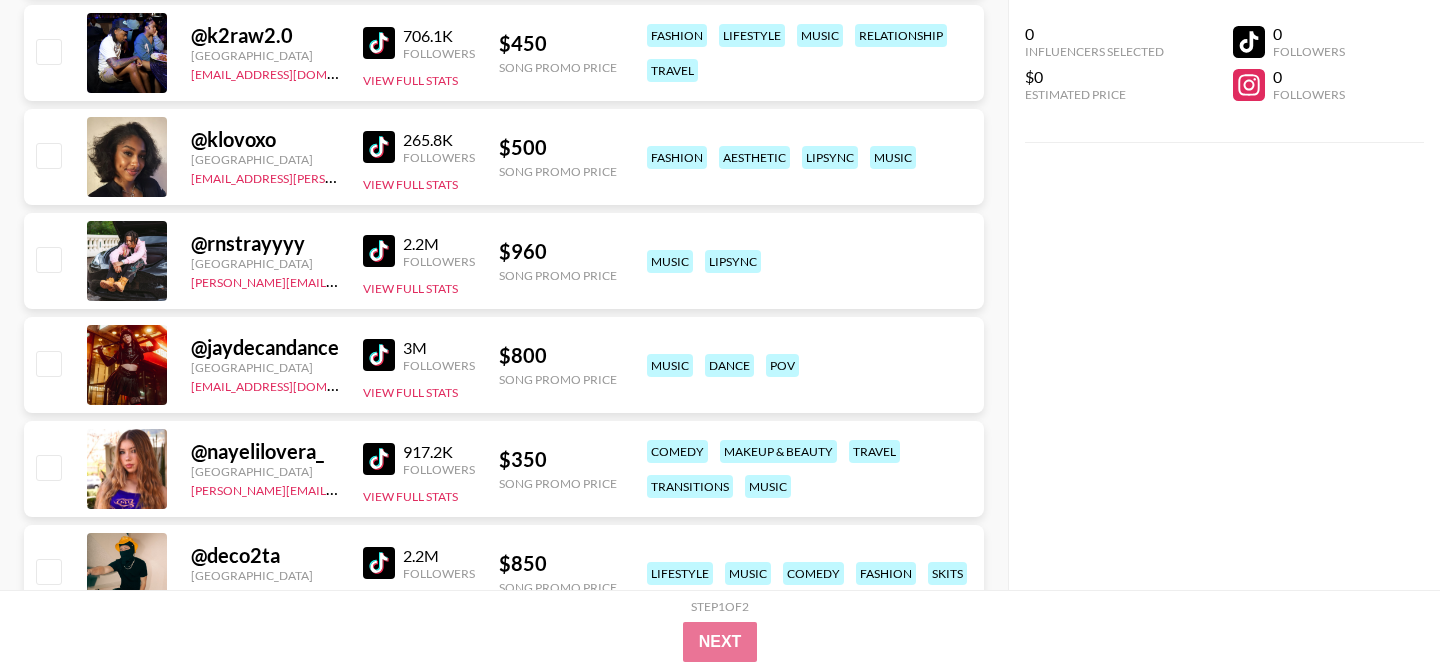 click at bounding box center (379, 355) 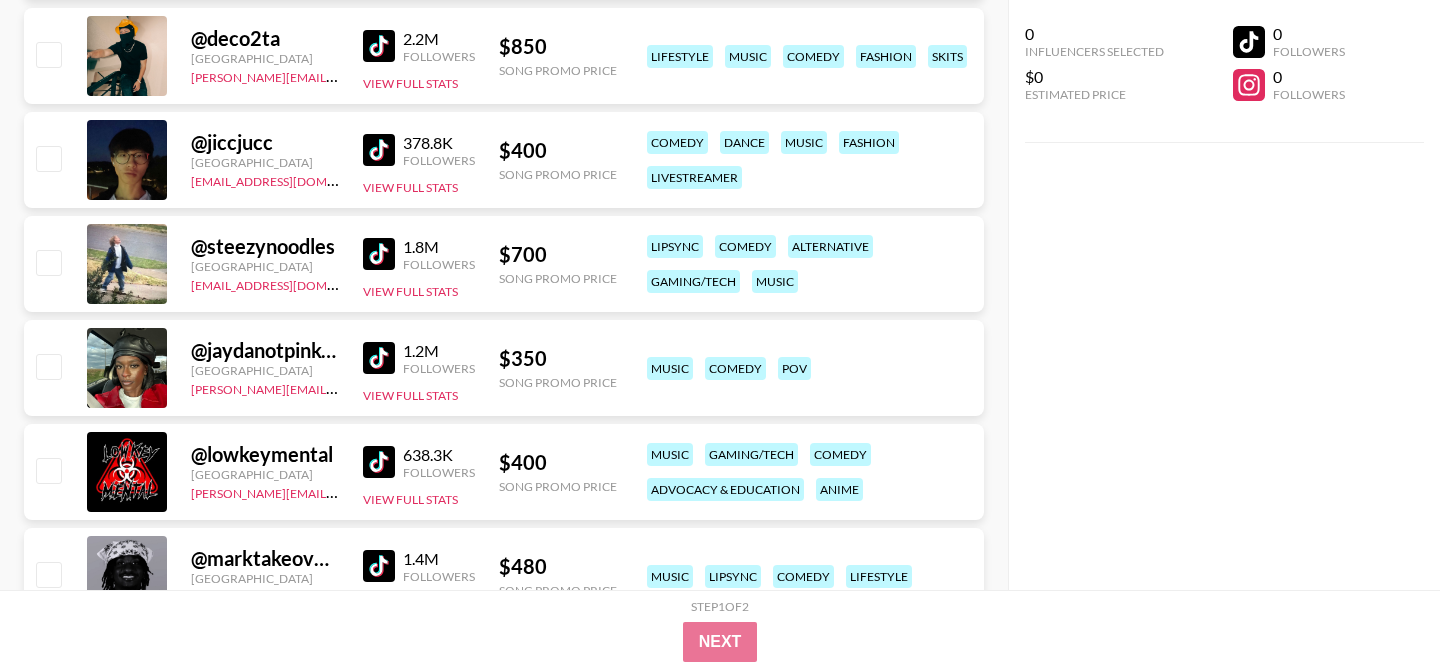 scroll, scrollTop: 3974, scrollLeft: 0, axis: vertical 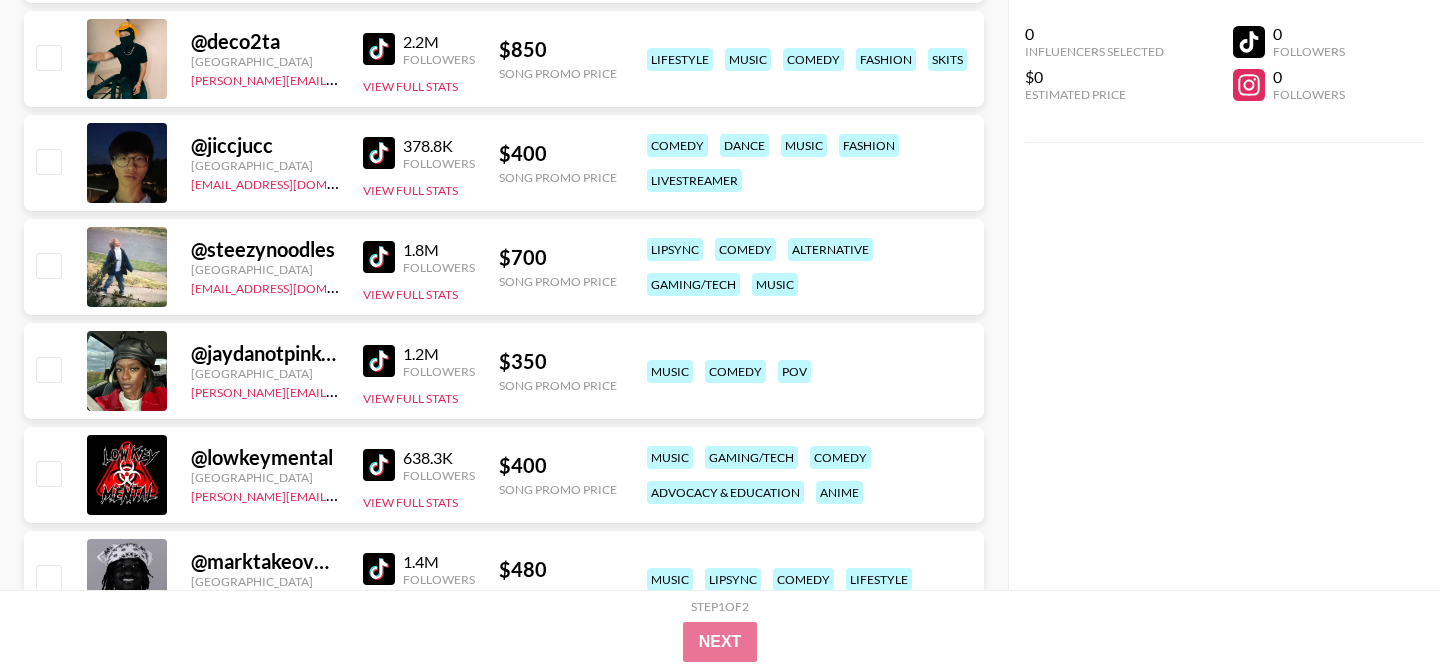 click at bounding box center [379, 257] 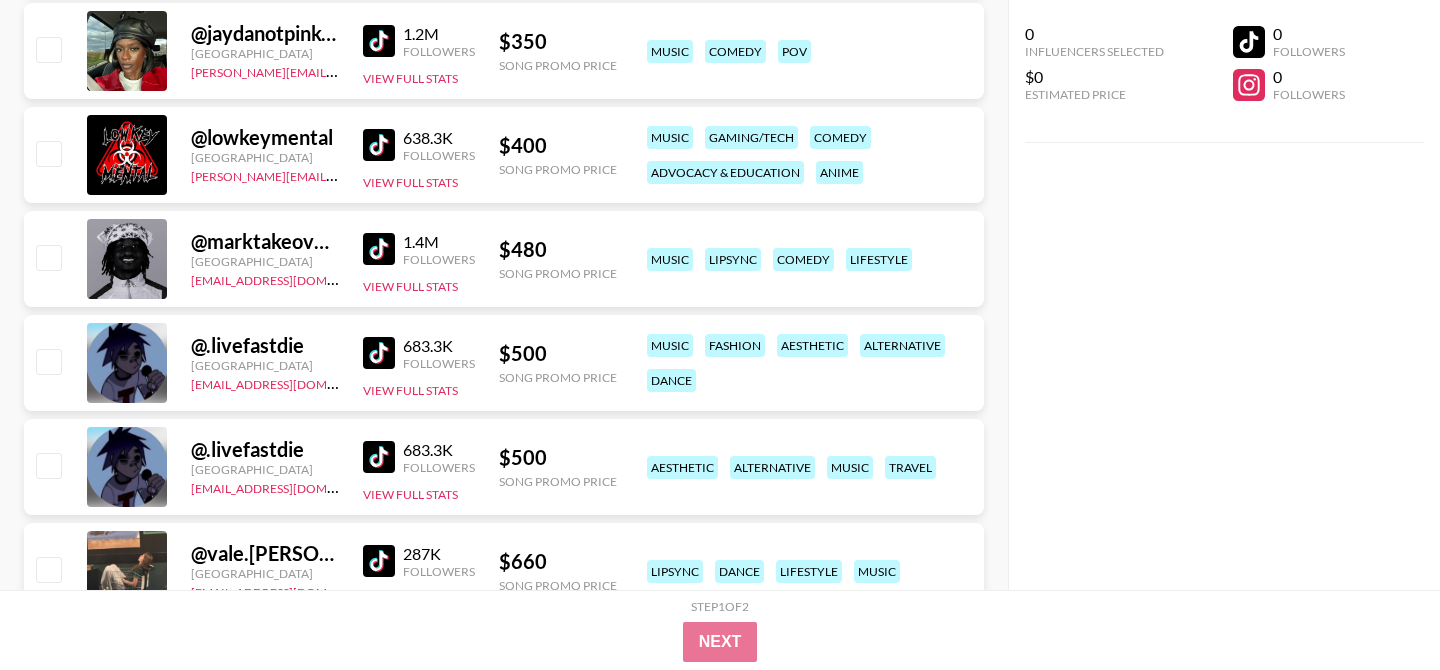 scroll, scrollTop: 4295, scrollLeft: 0, axis: vertical 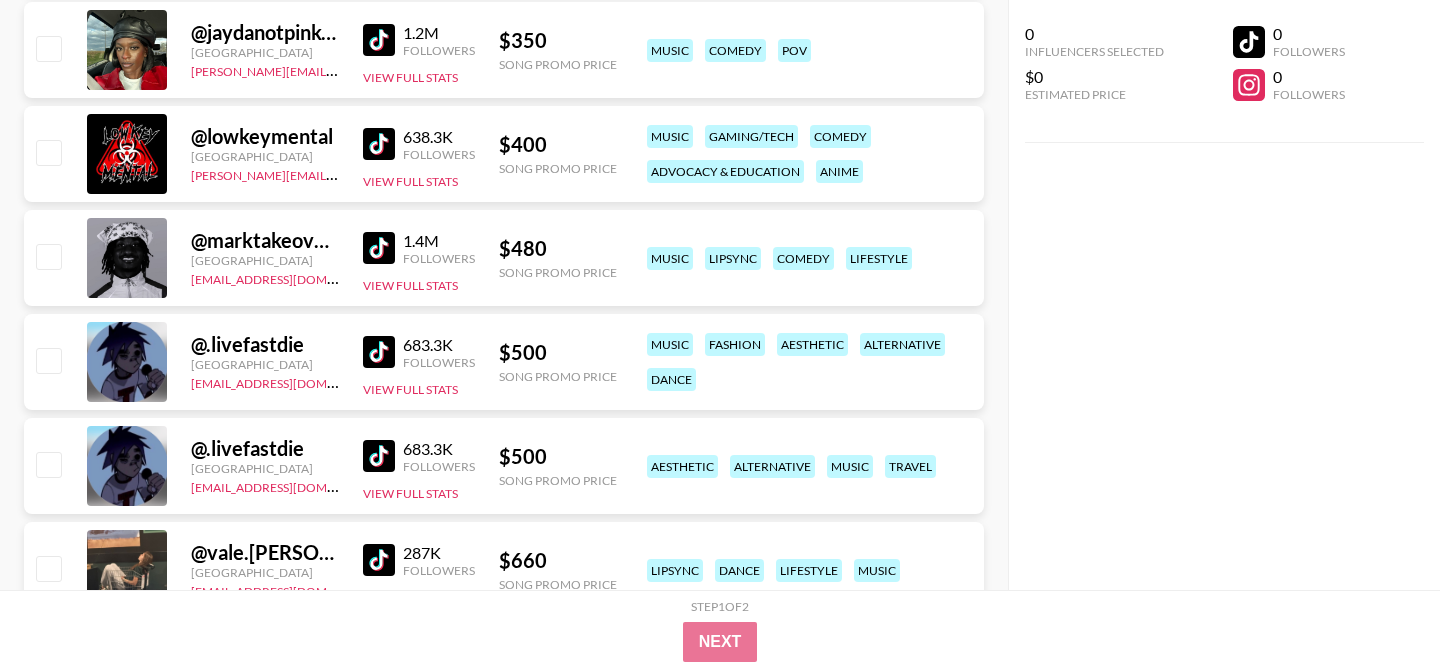 click at bounding box center (379, 144) 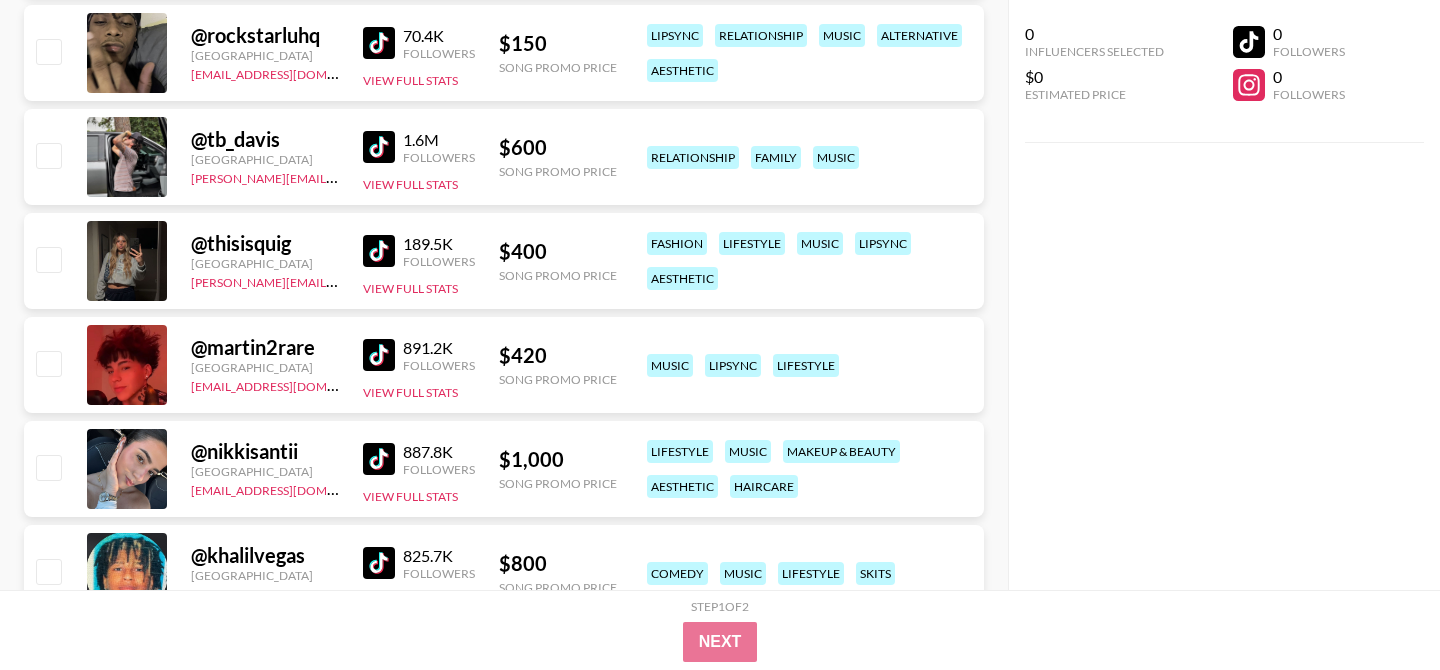 scroll, scrollTop: 5128, scrollLeft: 0, axis: vertical 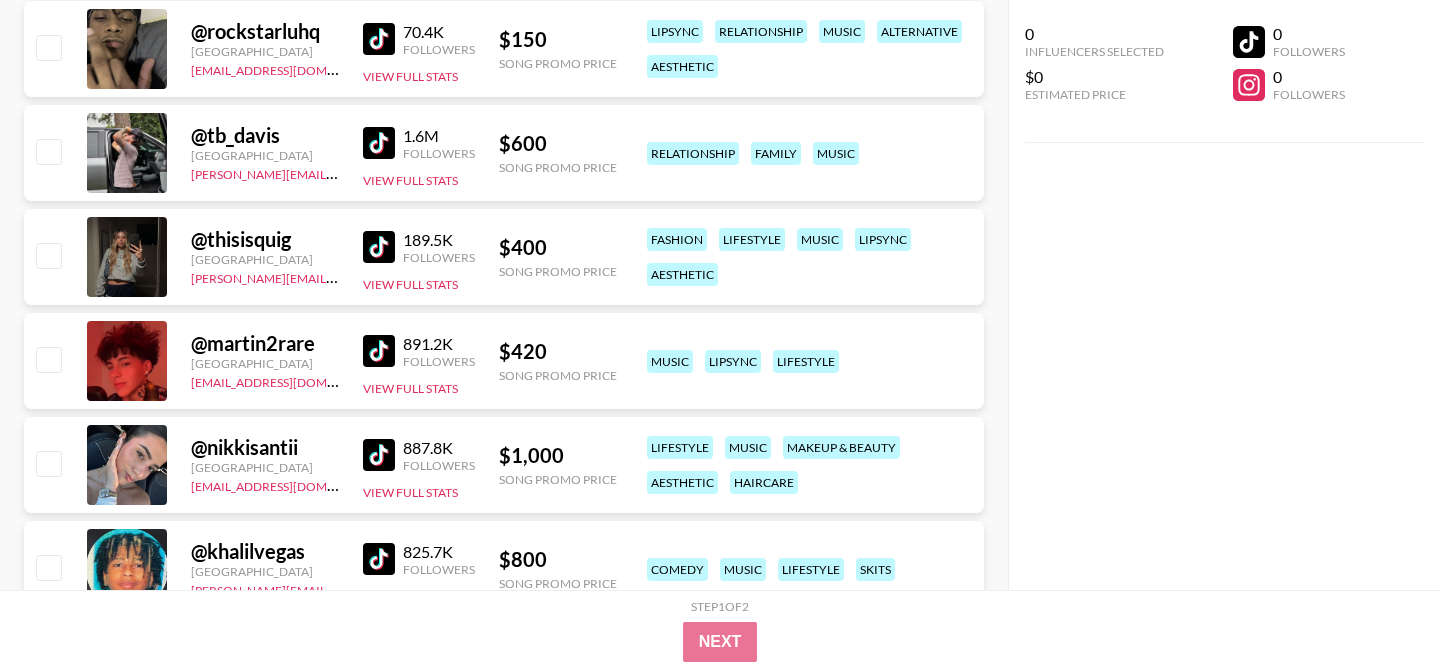 click at bounding box center (379, 351) 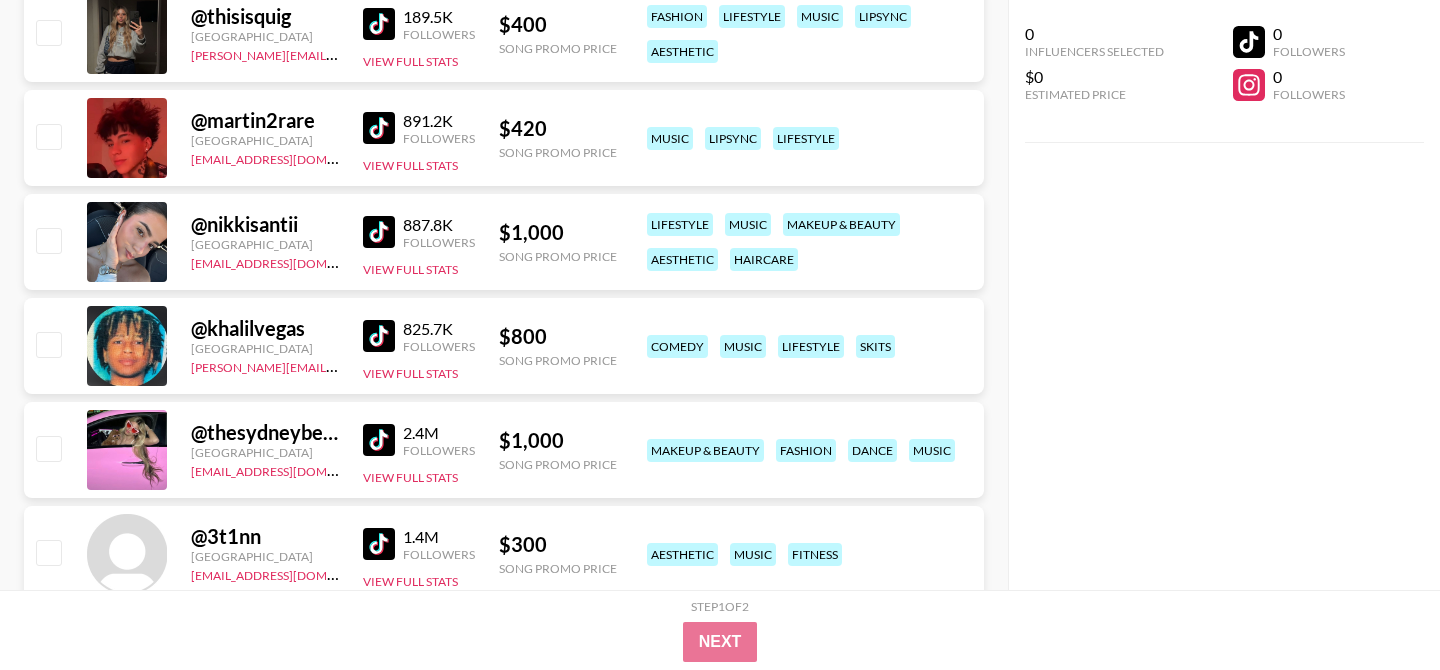 click at bounding box center [379, 336] 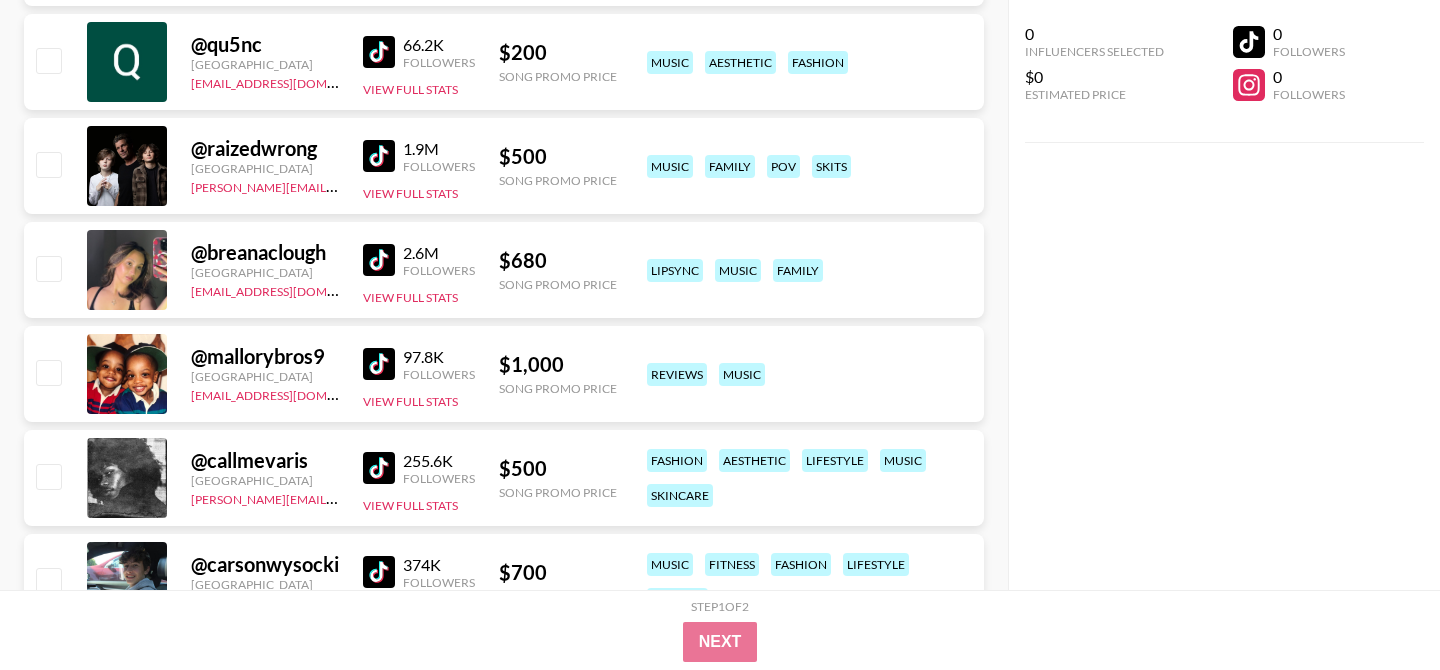 scroll, scrollTop: 6599, scrollLeft: 0, axis: vertical 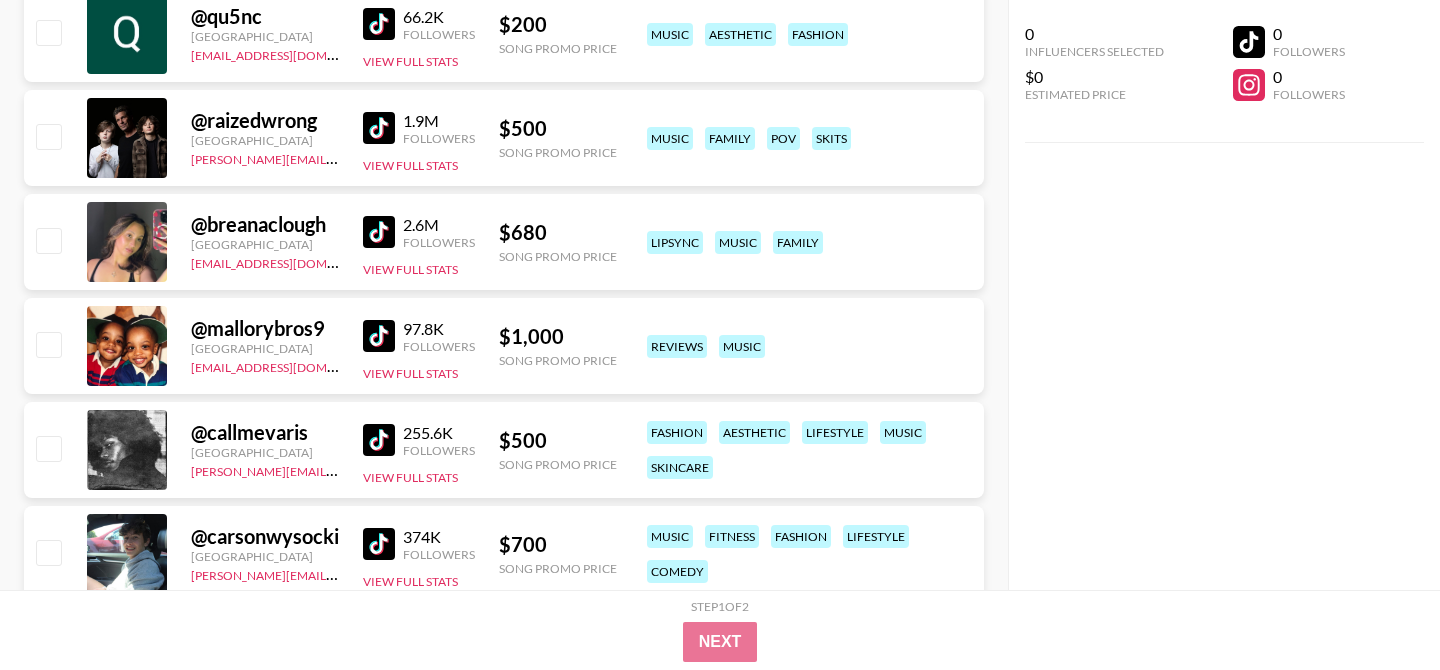 click at bounding box center [379, 336] 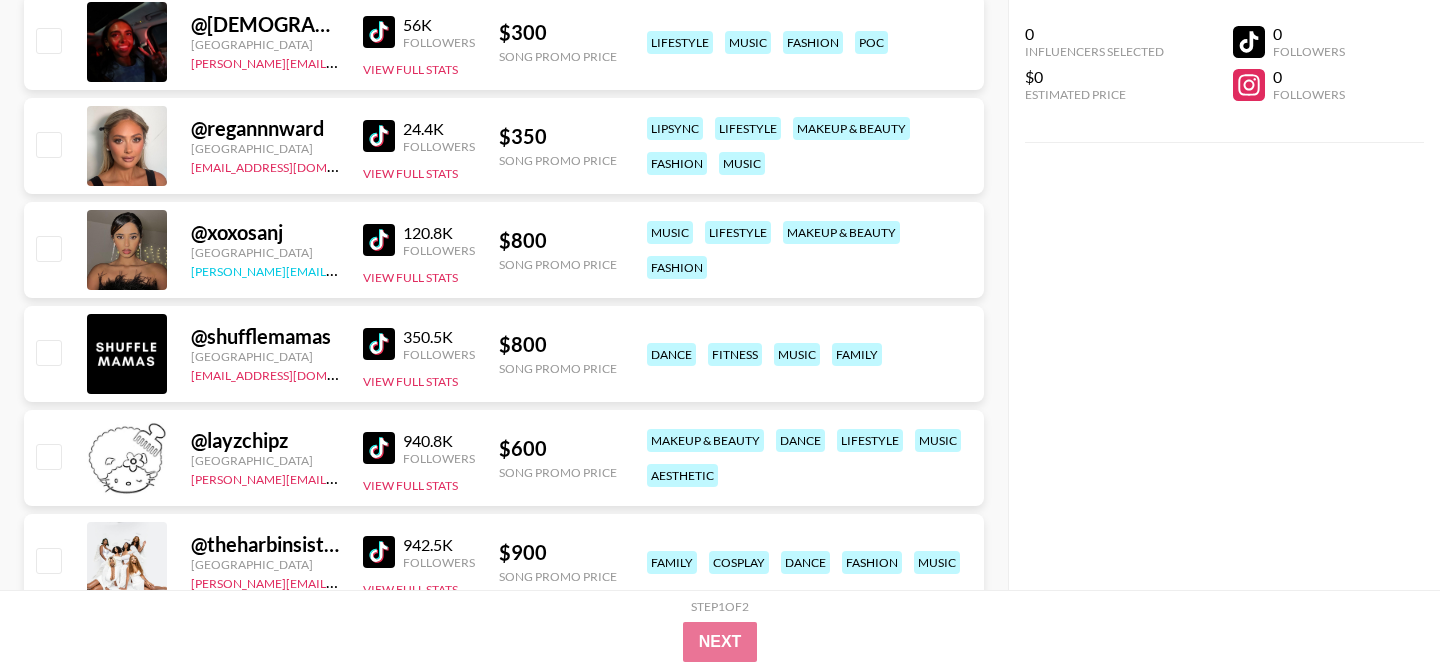 scroll, scrollTop: 9299, scrollLeft: 0, axis: vertical 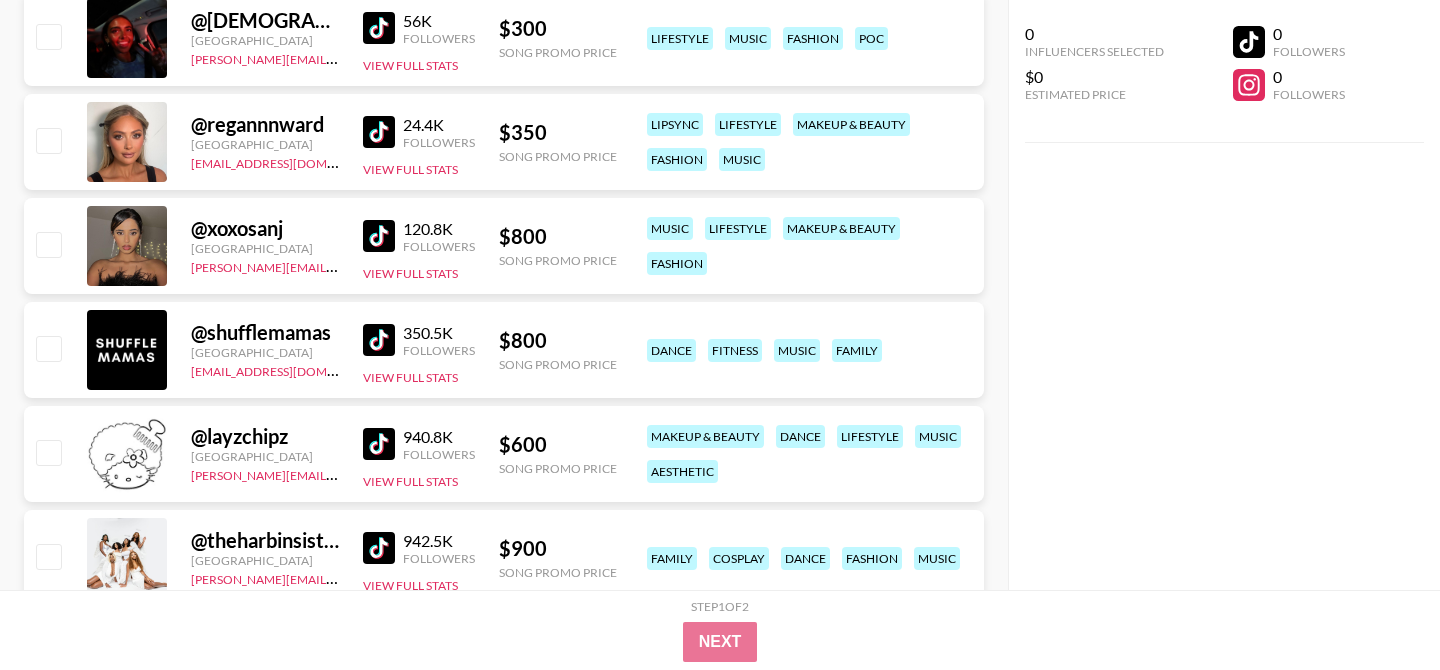 click at bounding box center (379, 236) 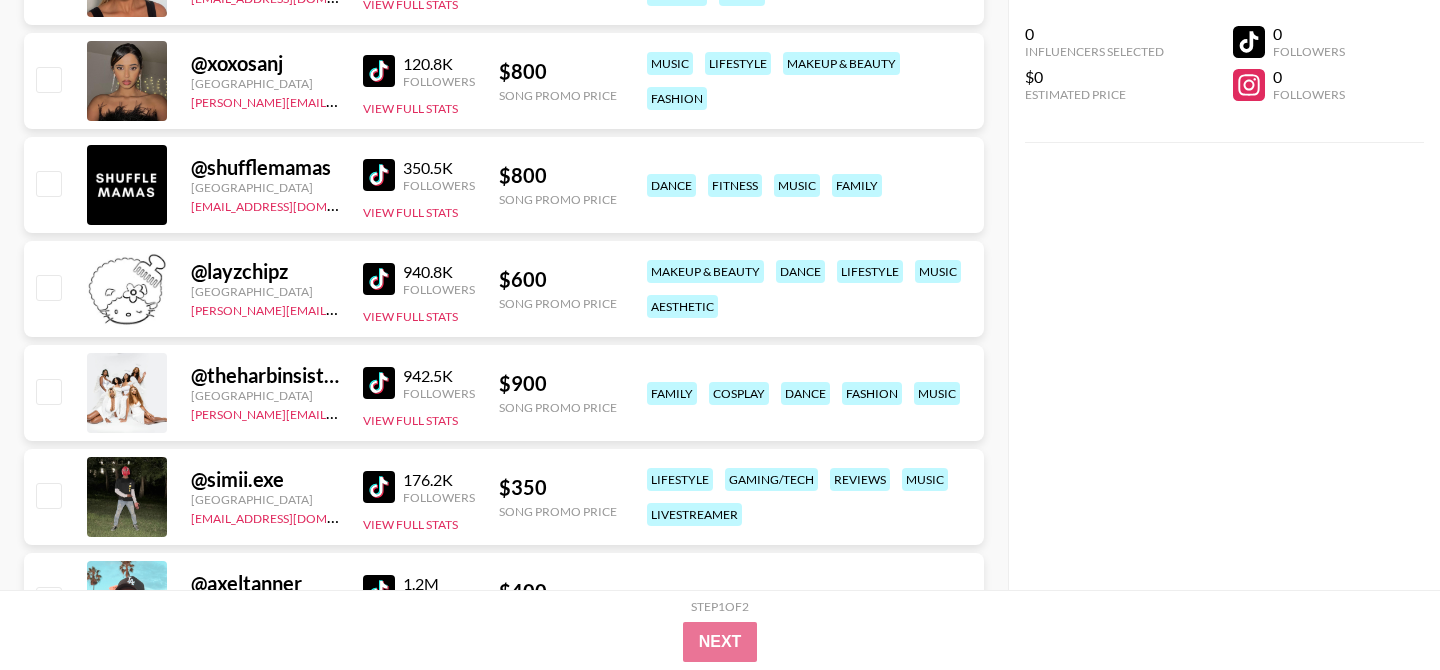 scroll, scrollTop: 9688, scrollLeft: 0, axis: vertical 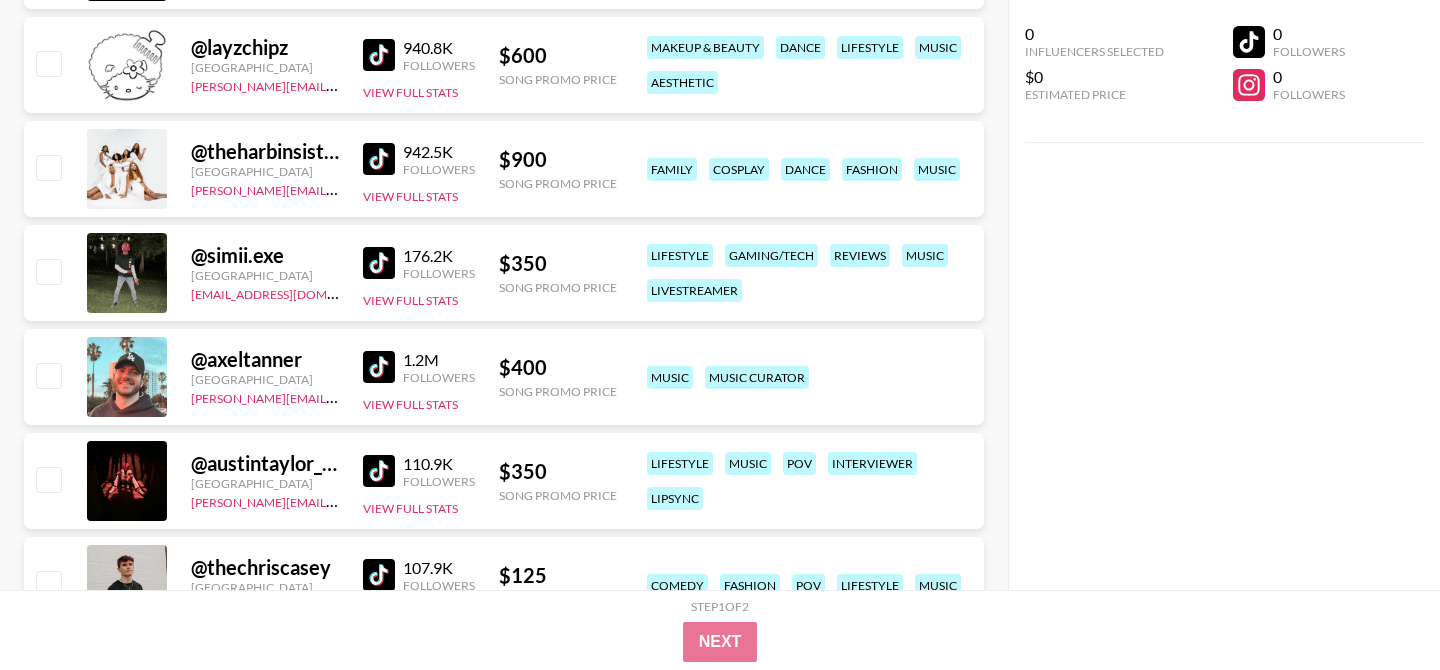 click at bounding box center (379, 263) 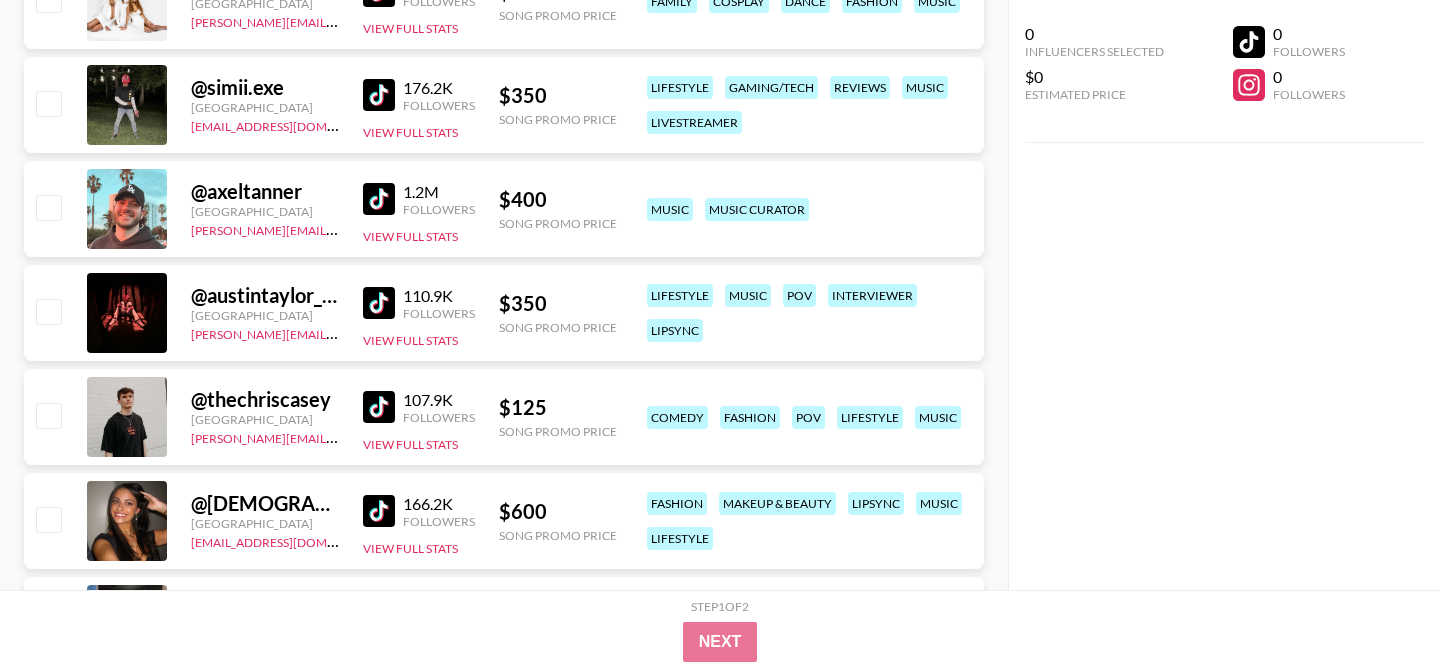 scroll, scrollTop: 9864, scrollLeft: 0, axis: vertical 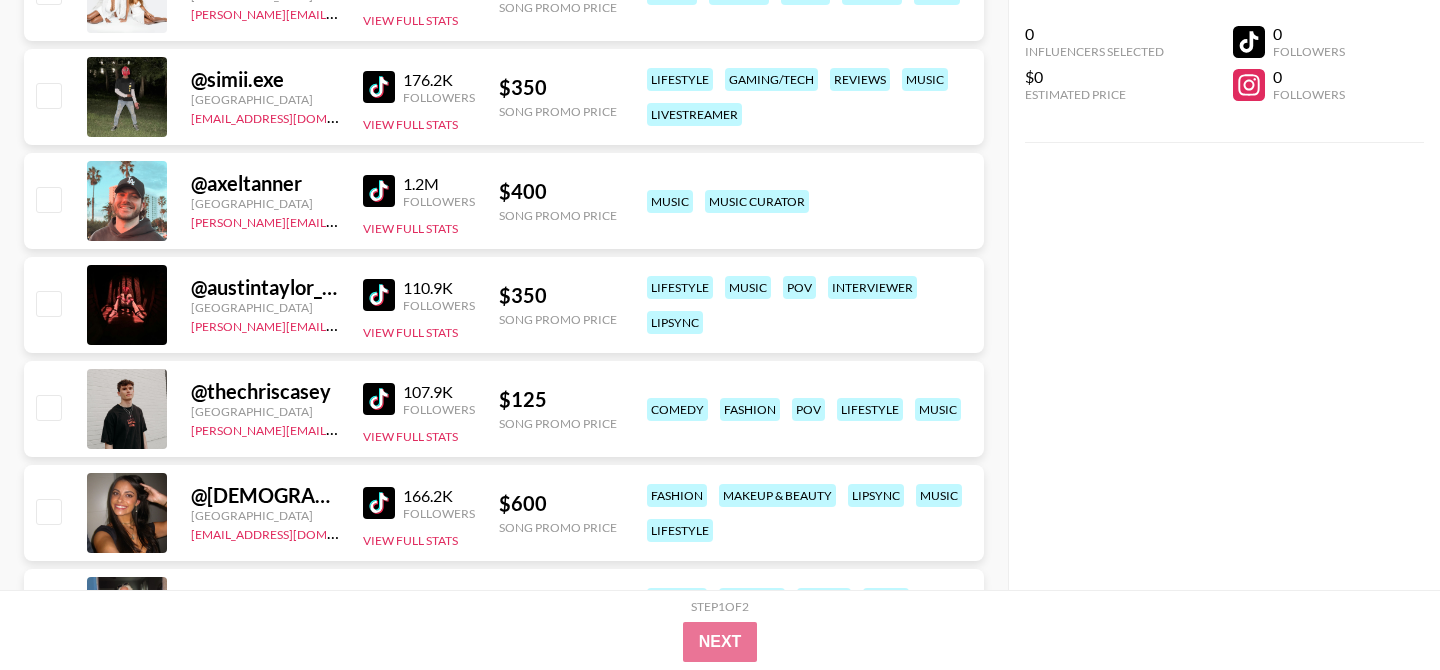 click at bounding box center (379, 295) 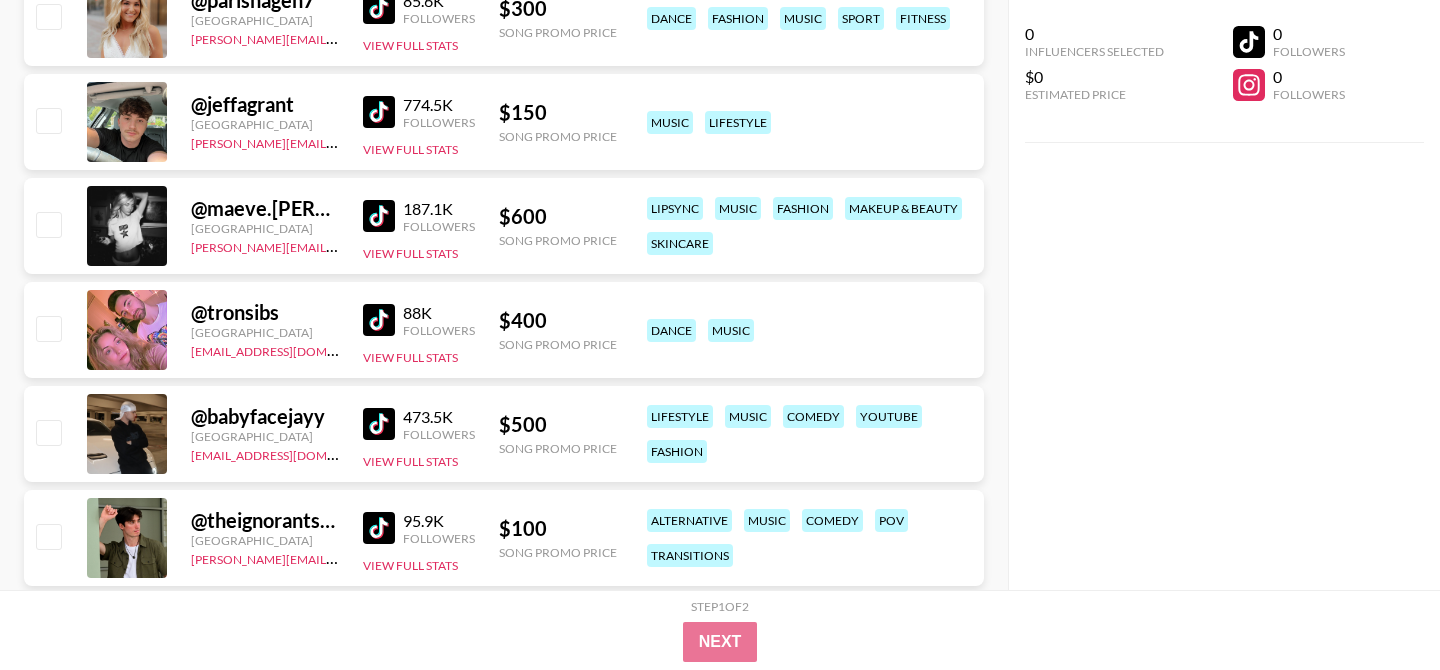 scroll, scrollTop: 11637, scrollLeft: 0, axis: vertical 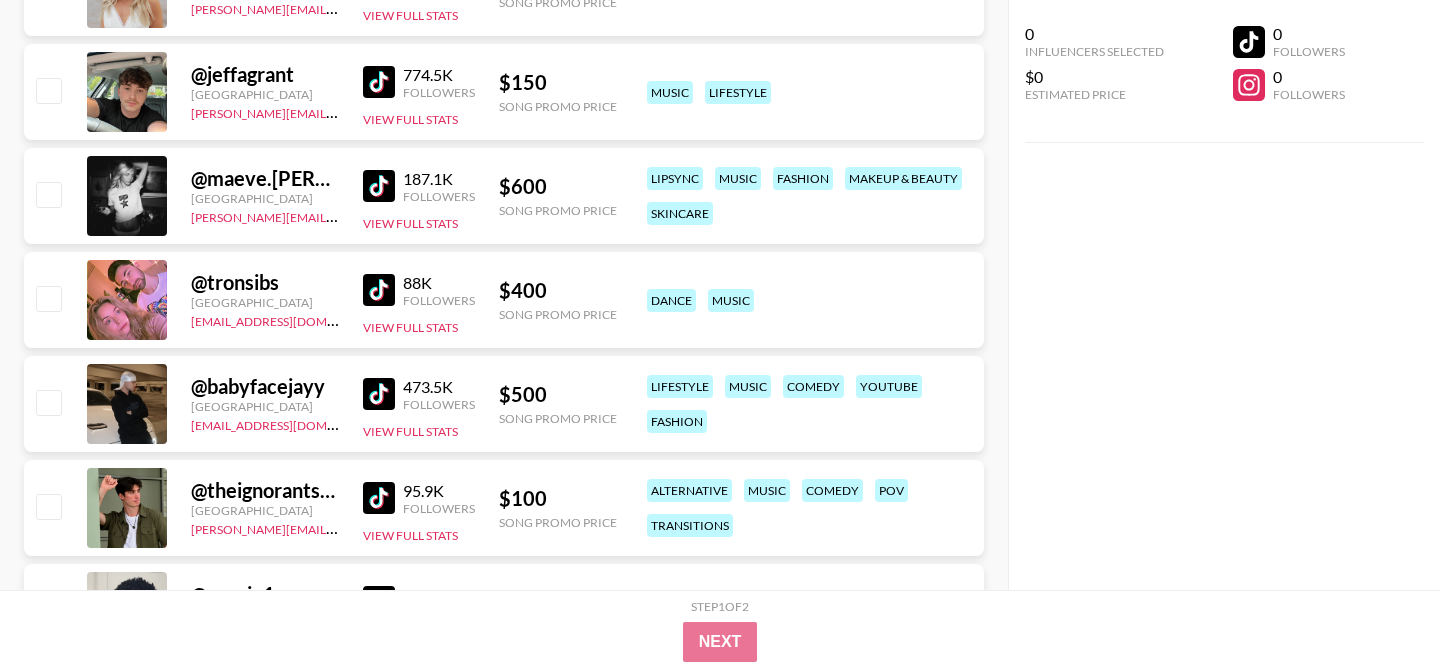 click at bounding box center (379, 394) 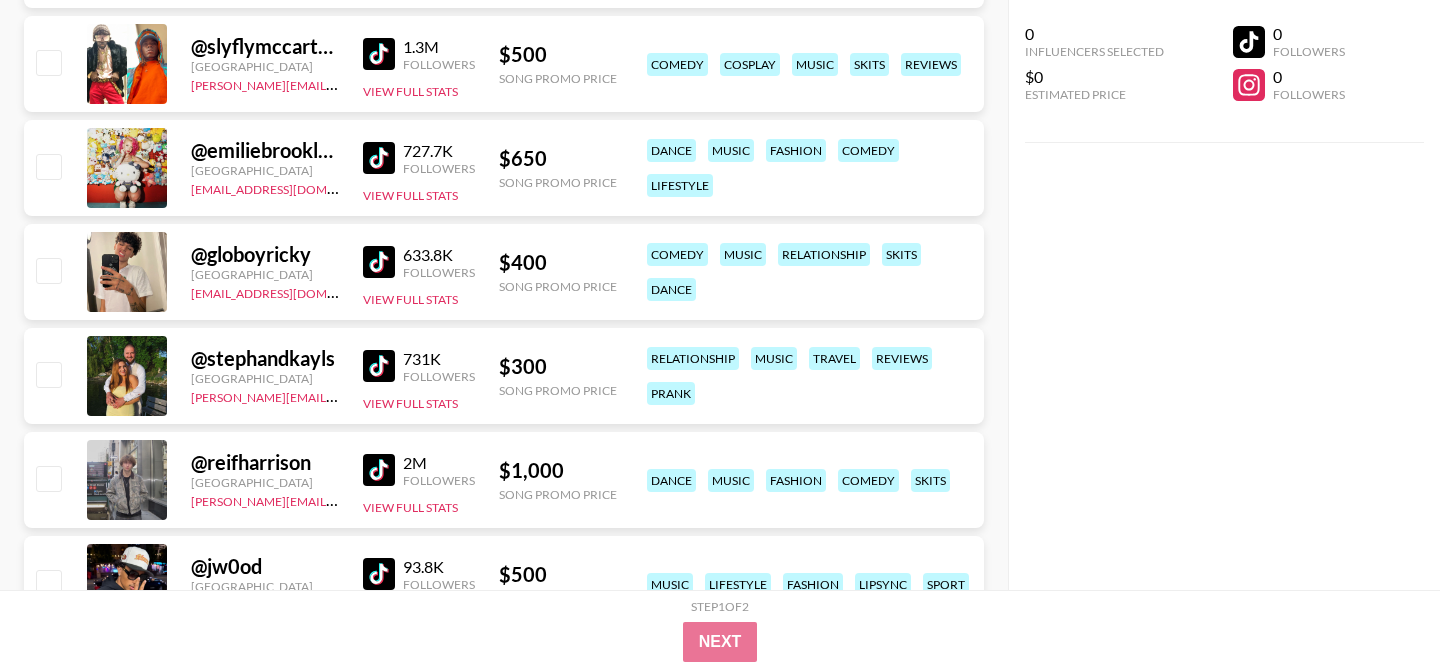 scroll, scrollTop: 0, scrollLeft: 0, axis: both 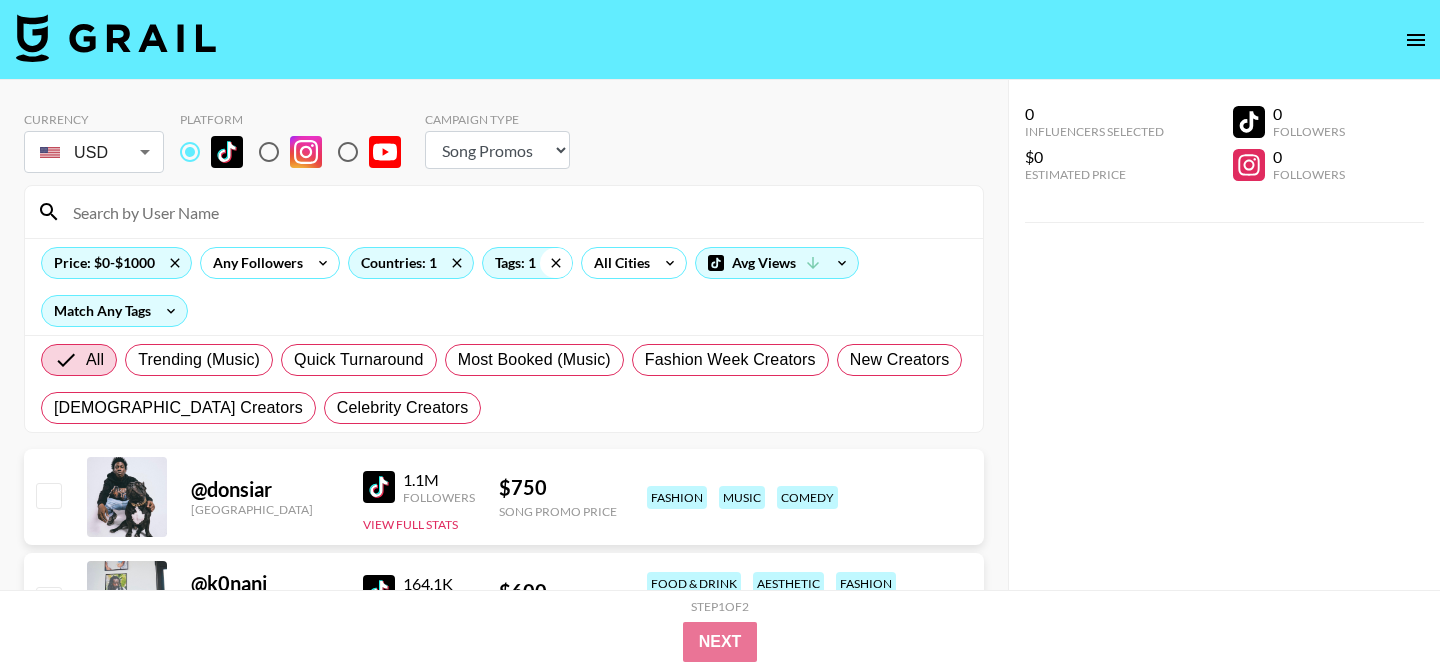 click 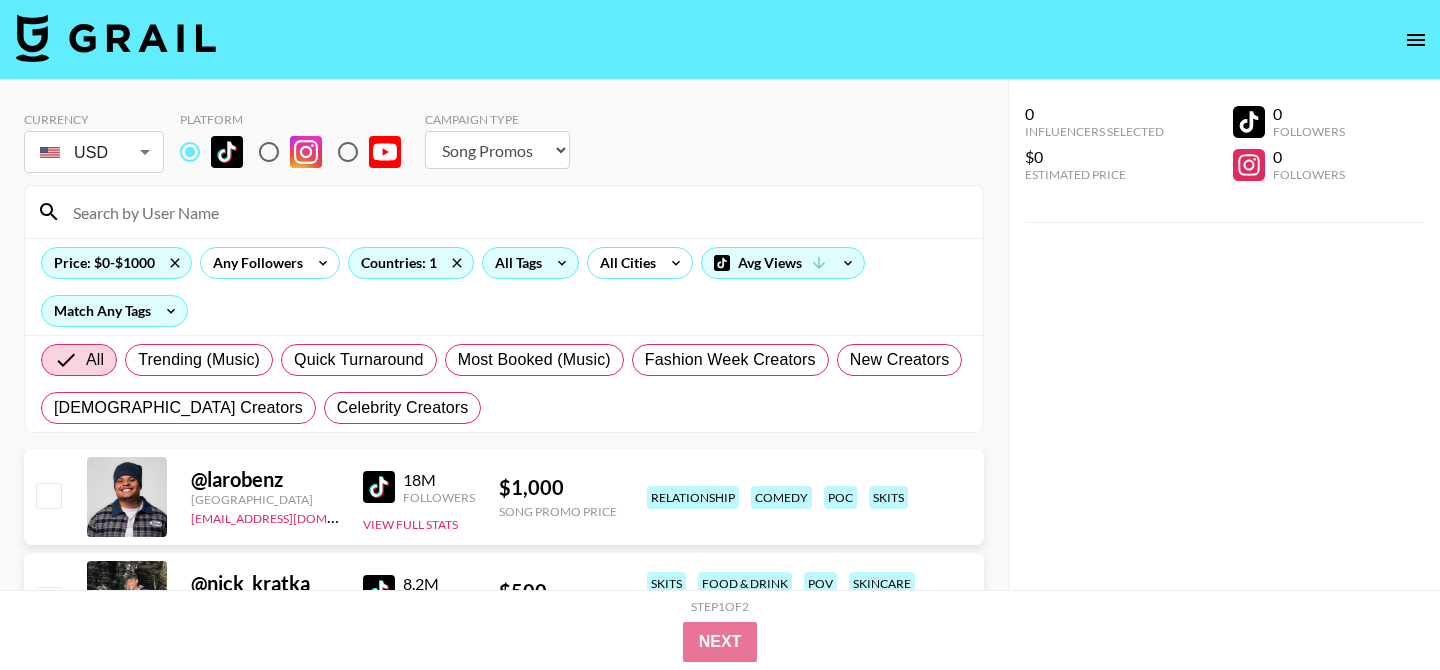 click on "All Tags" at bounding box center (514, 263) 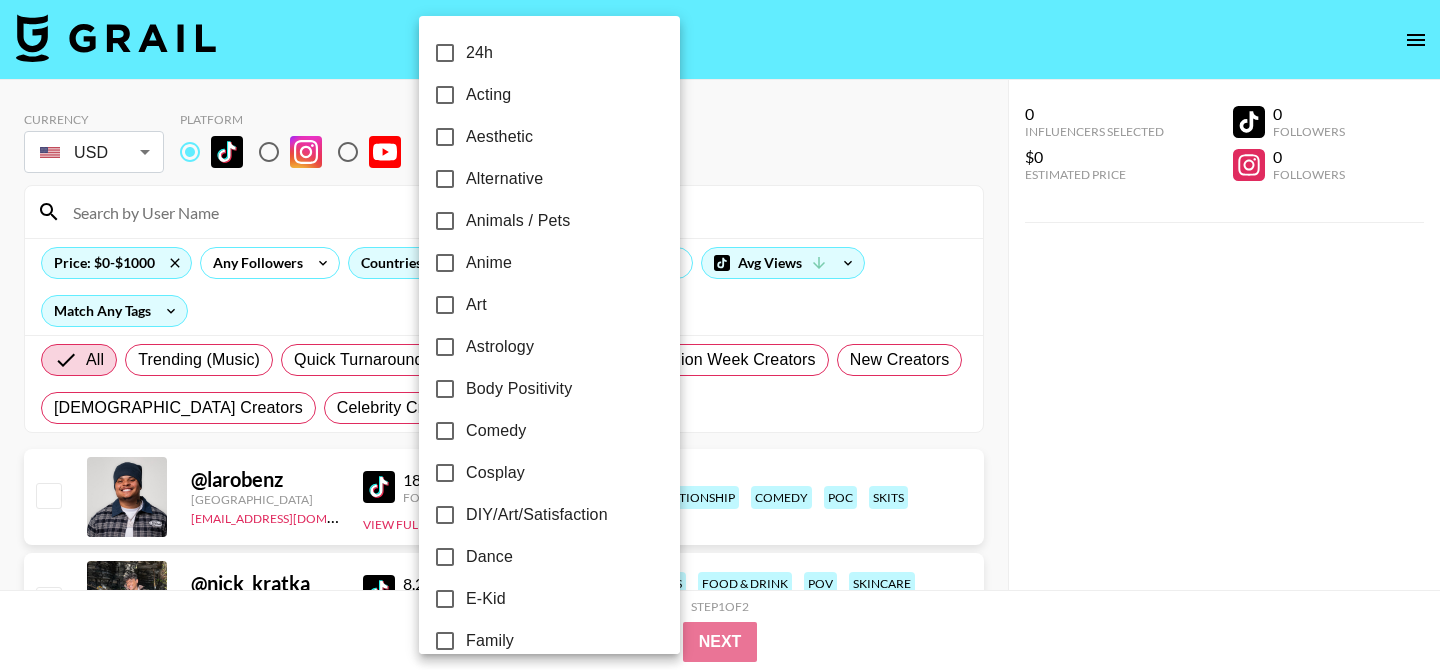 click on "Comedy" at bounding box center [496, 431] 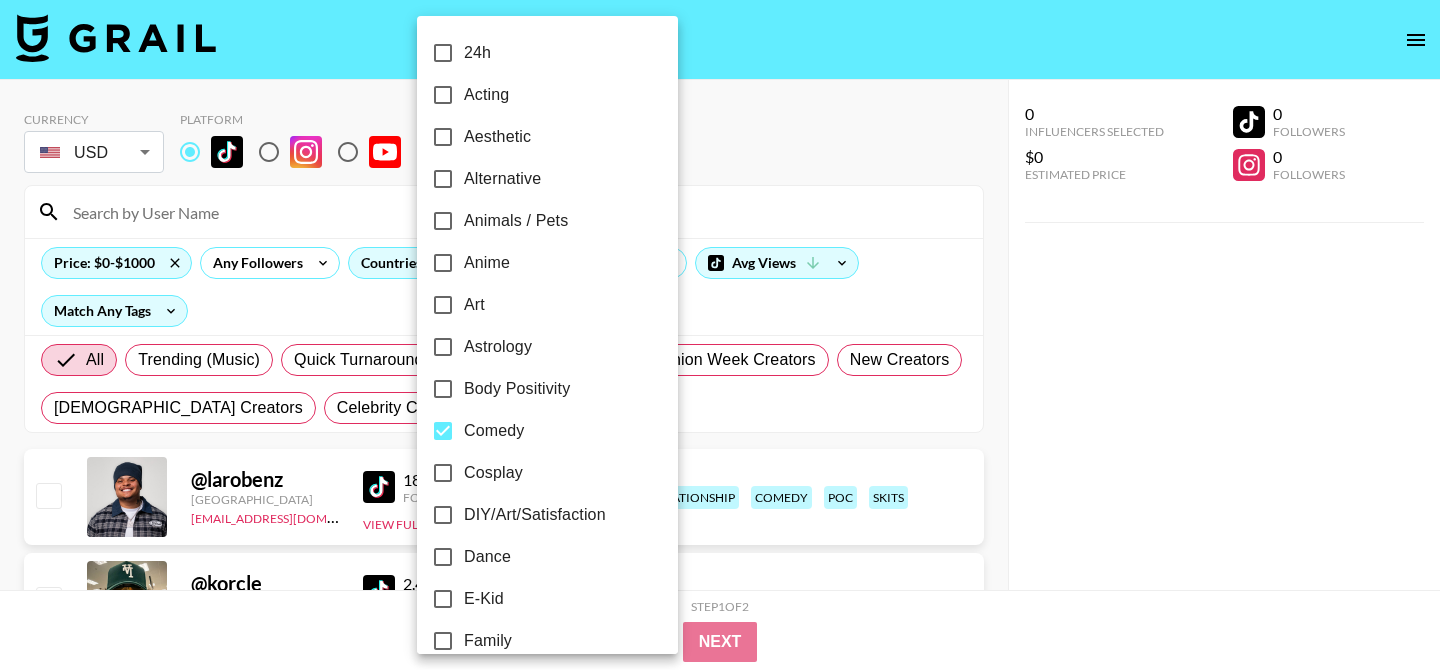 click at bounding box center [720, 335] 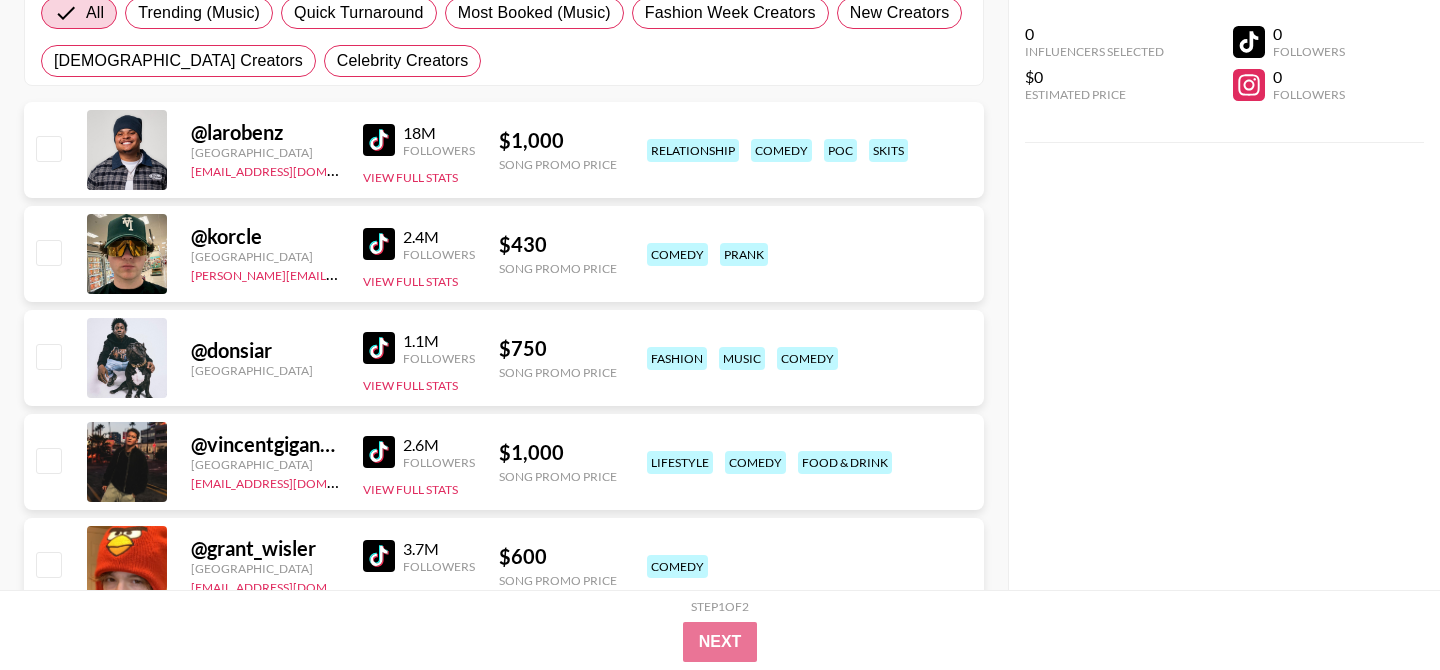 scroll, scrollTop: 354, scrollLeft: 0, axis: vertical 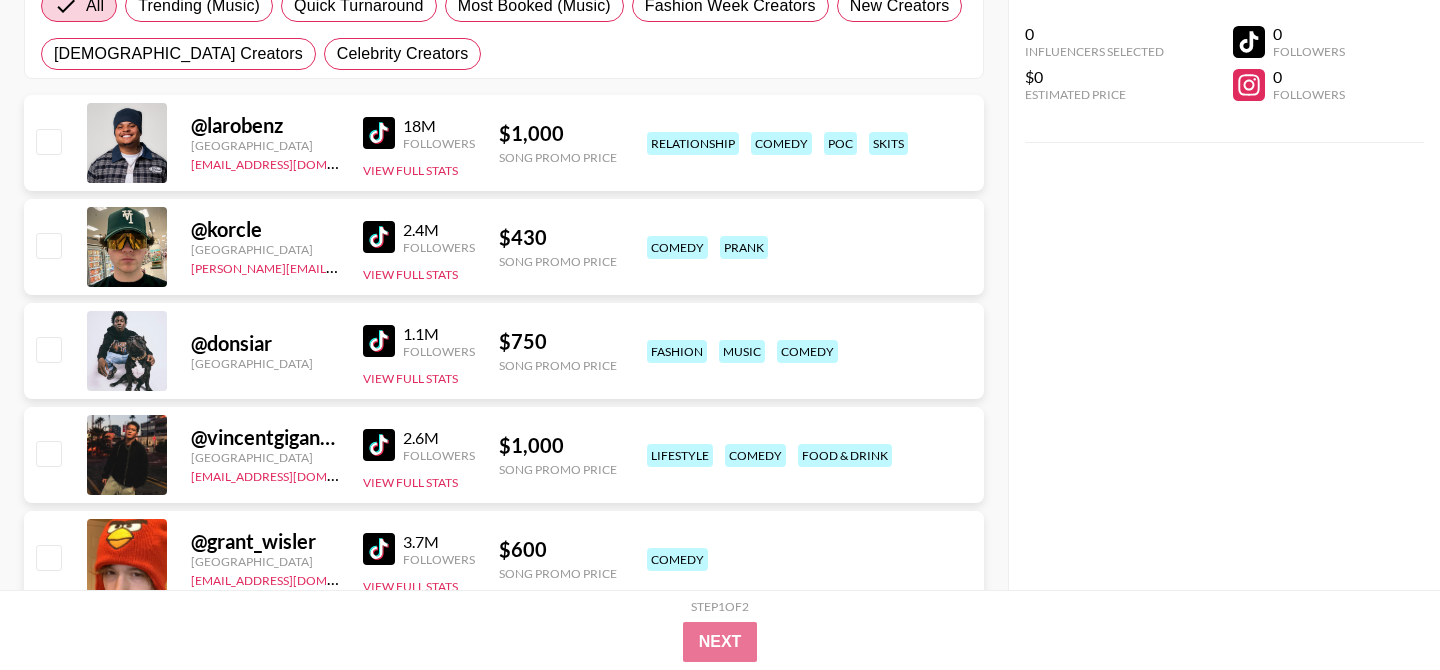 click at bounding box center (379, 445) 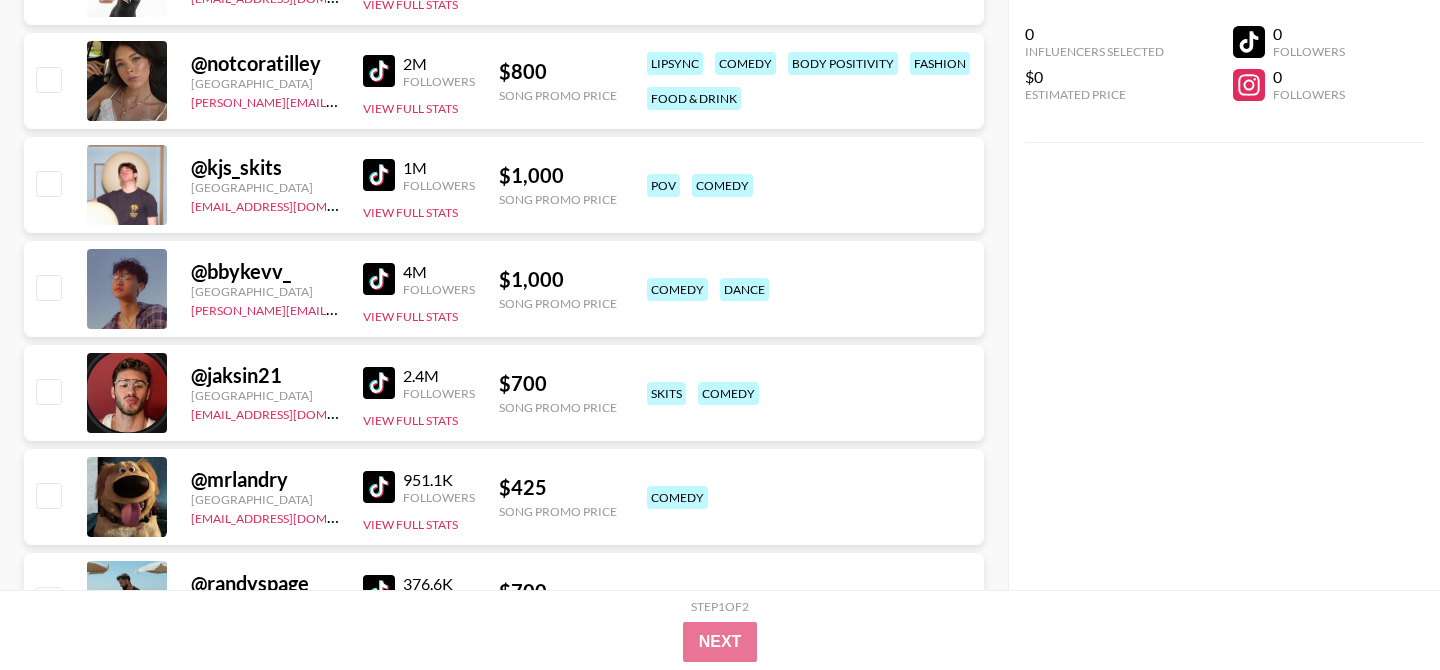 scroll, scrollTop: 2393, scrollLeft: 0, axis: vertical 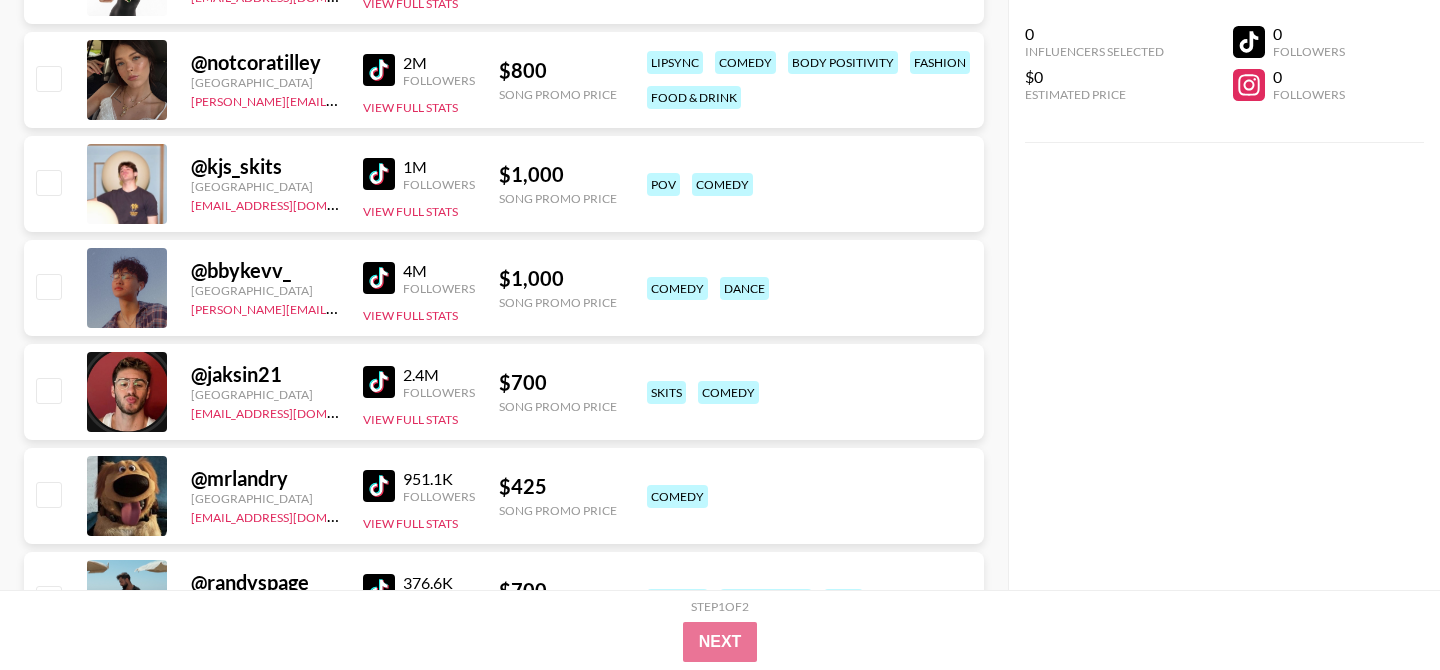 click at bounding box center (379, 174) 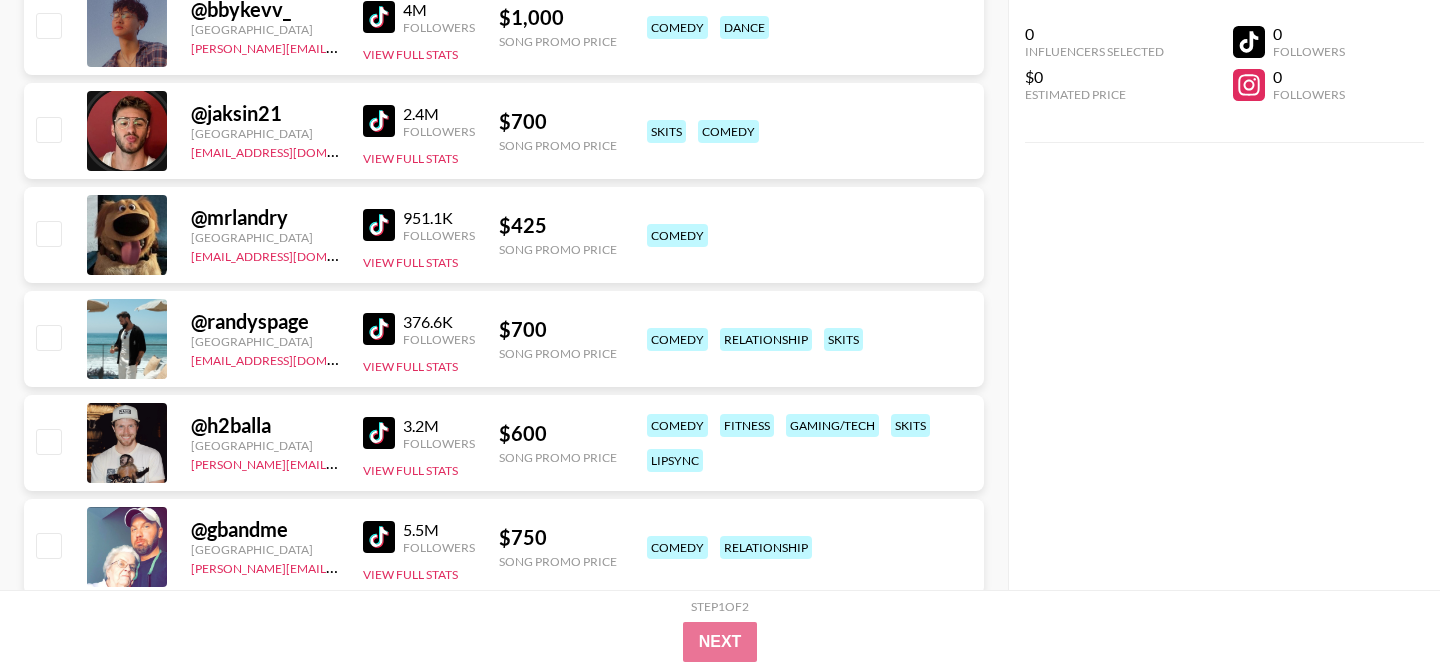 click at bounding box center (379, 225) 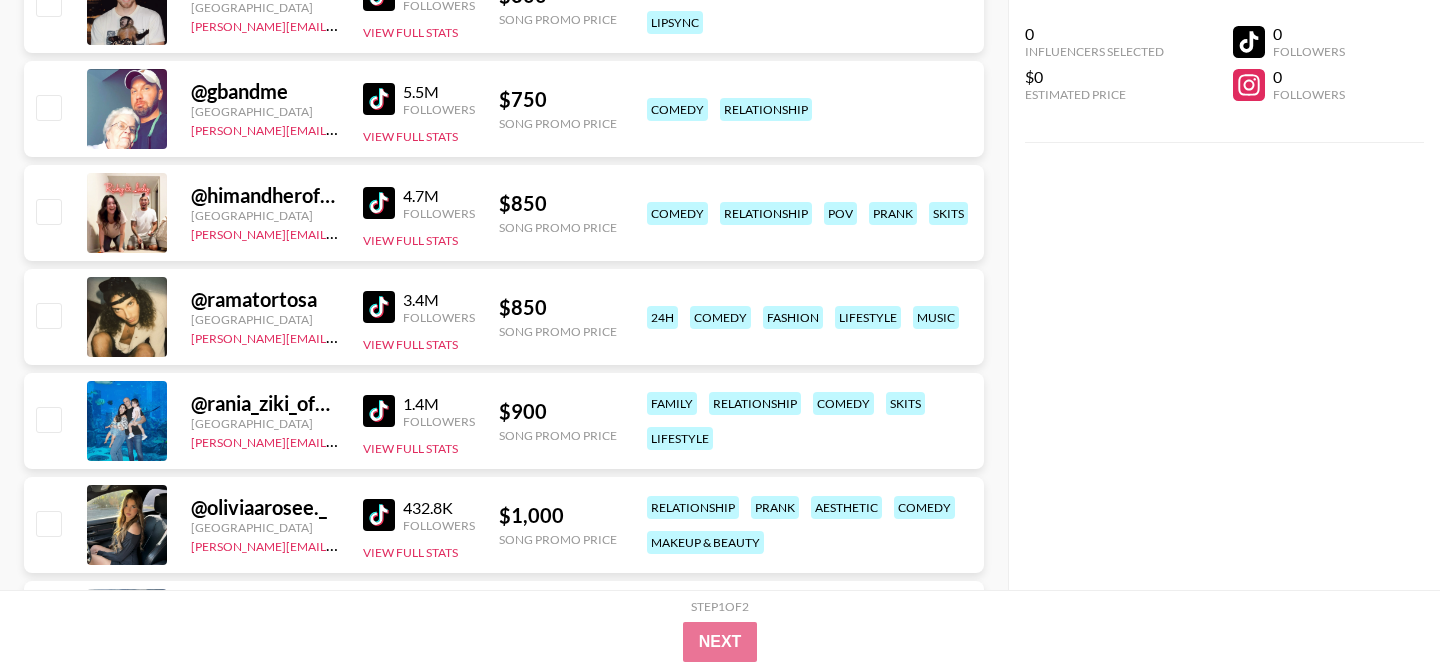 scroll, scrollTop: 3094, scrollLeft: 0, axis: vertical 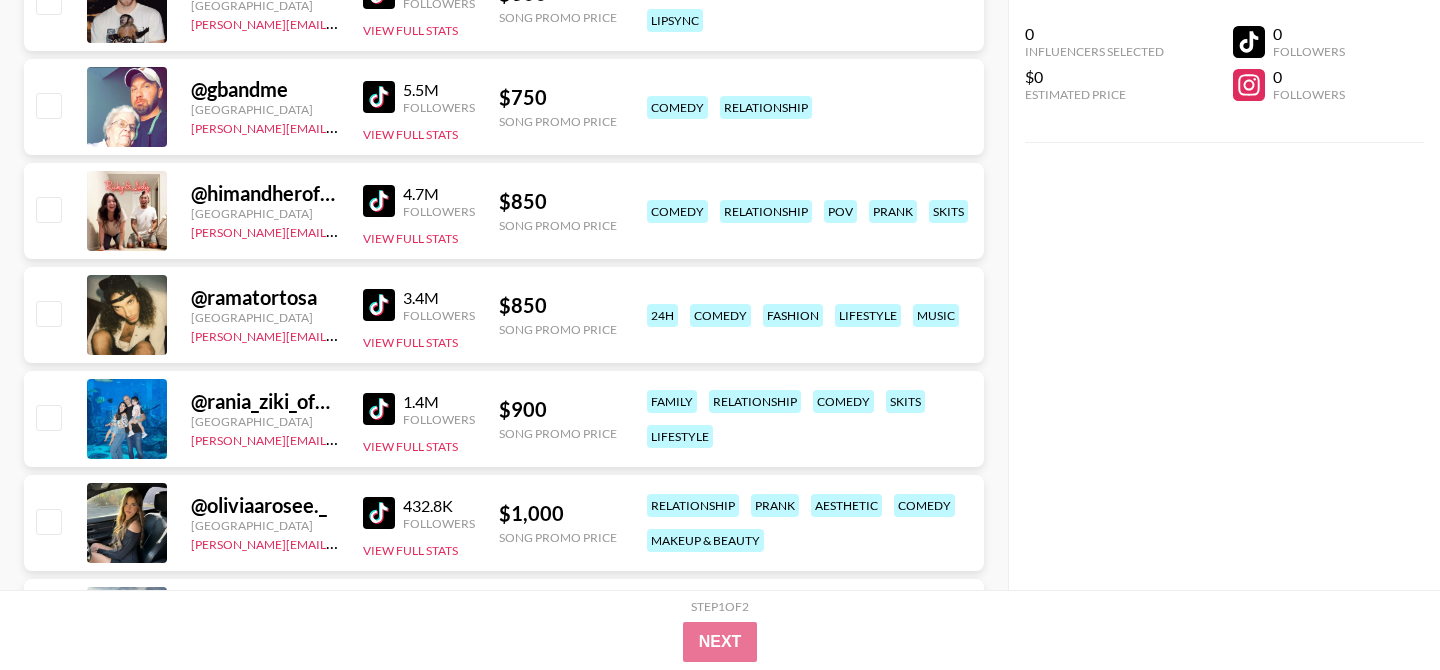 click at bounding box center (379, 305) 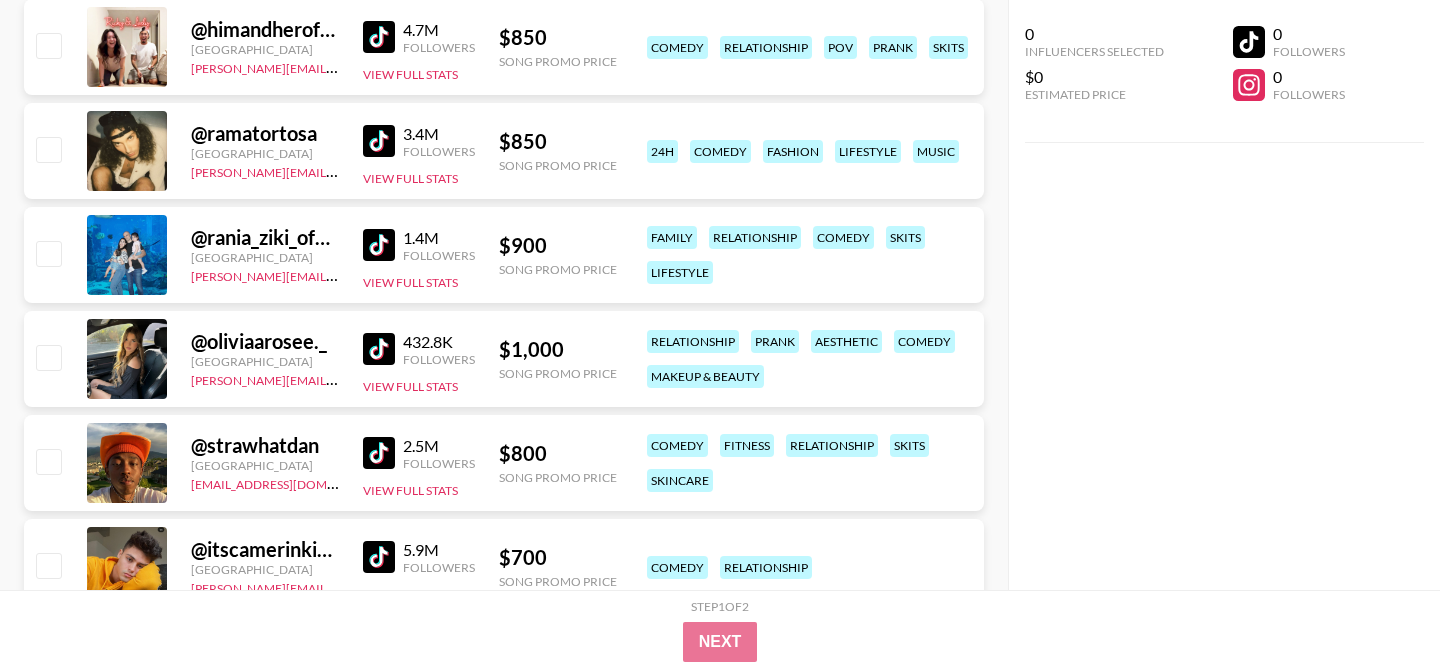 scroll, scrollTop: 3263, scrollLeft: 0, axis: vertical 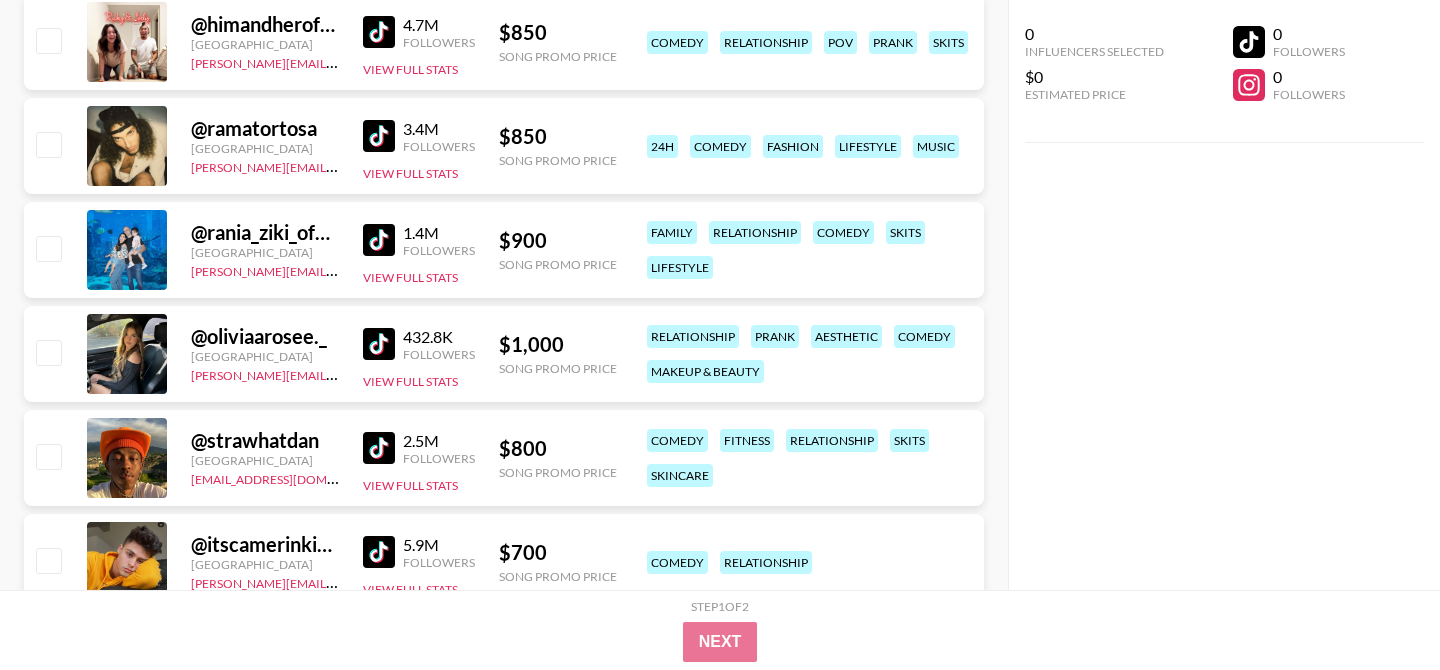 click at bounding box center (379, 344) 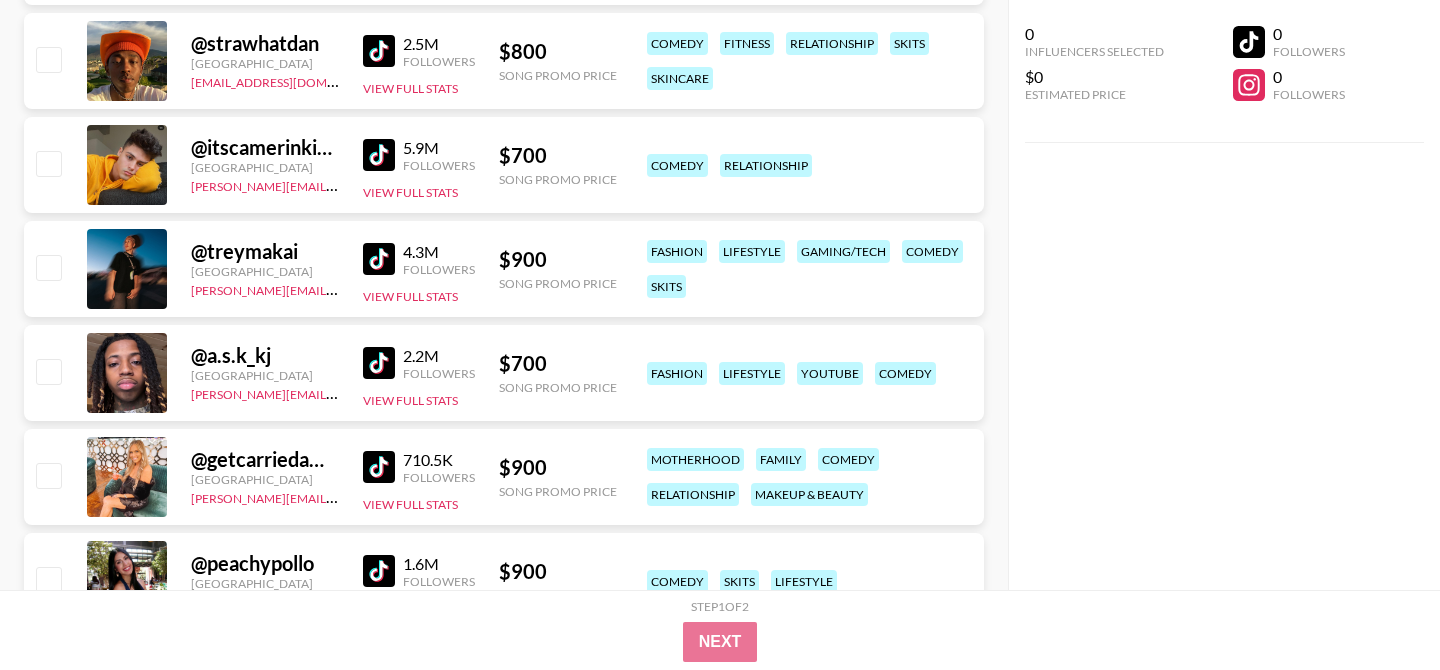 scroll, scrollTop: 3700, scrollLeft: 0, axis: vertical 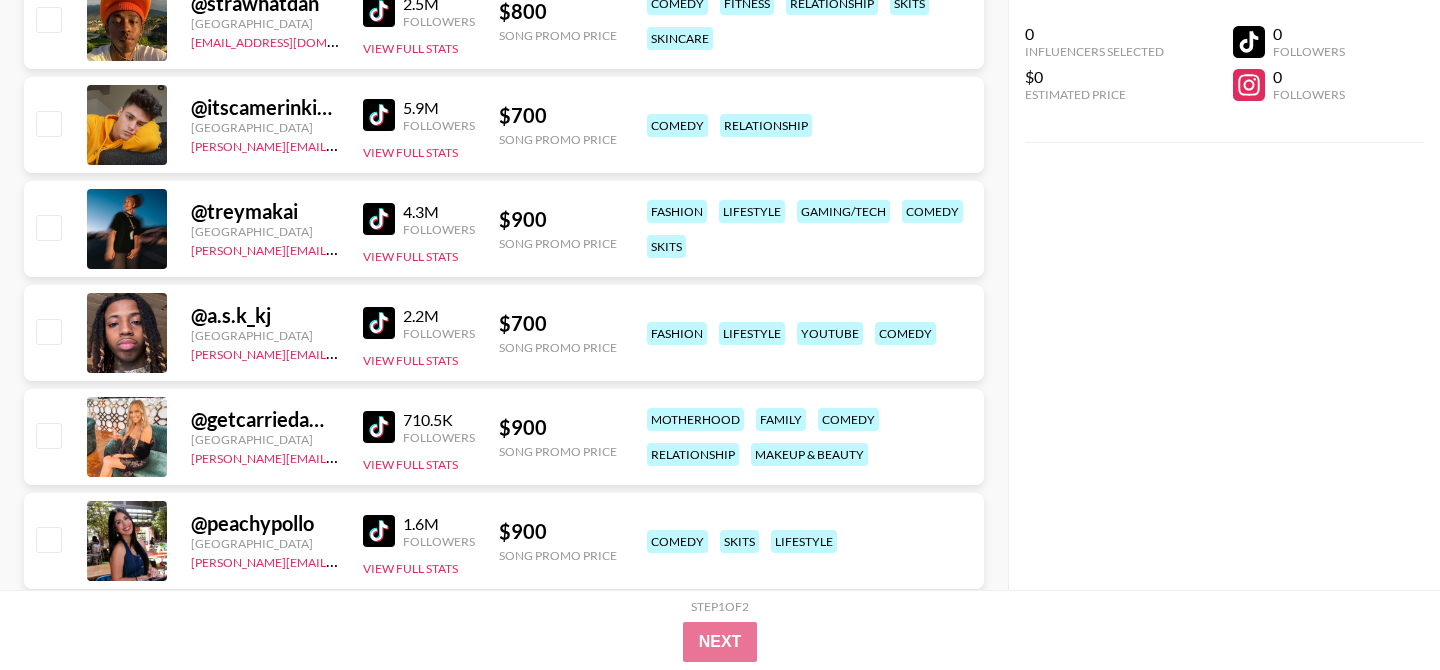 click at bounding box center [379, 427] 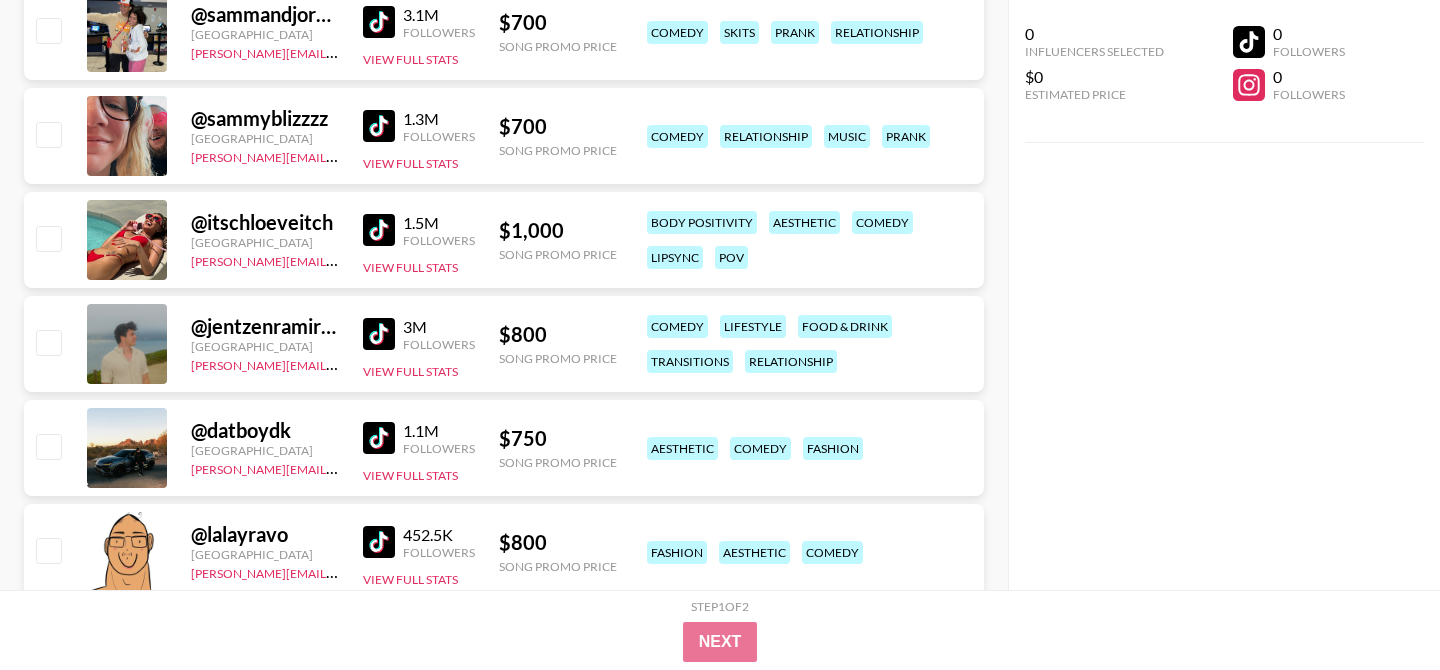 scroll, scrollTop: 5045, scrollLeft: 0, axis: vertical 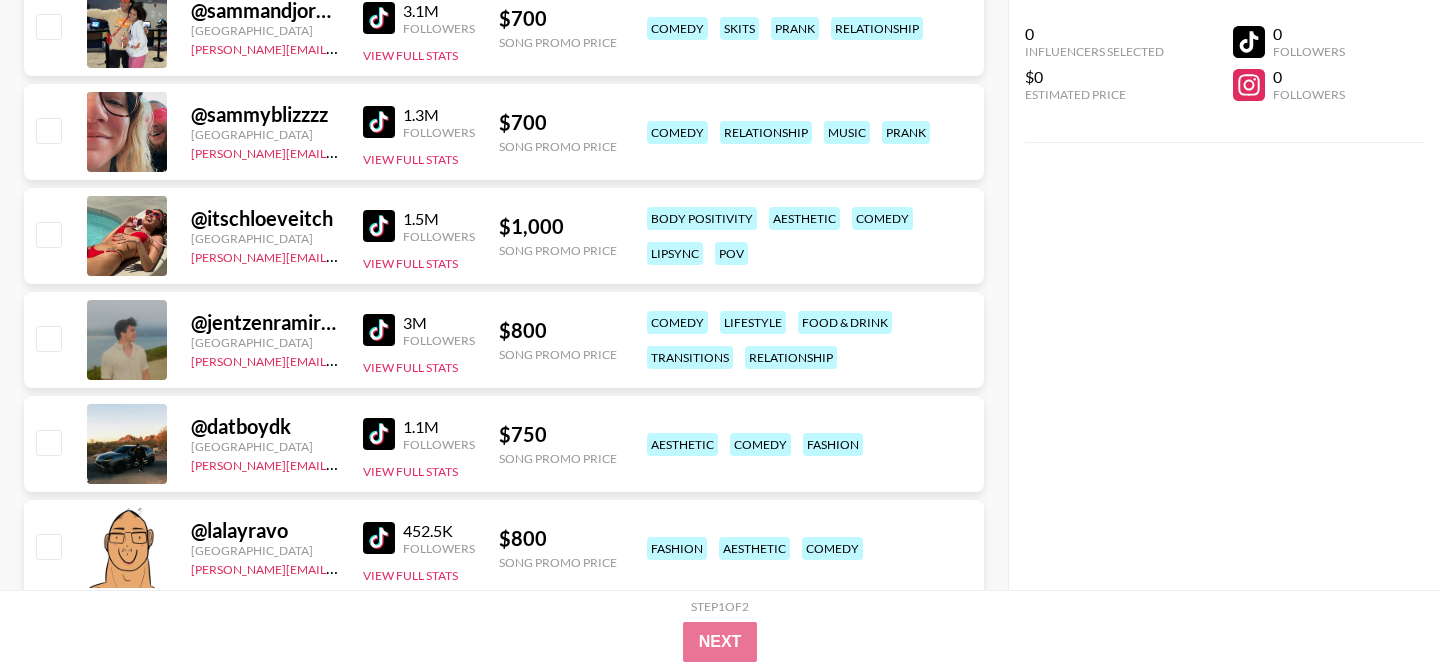 click at bounding box center (379, 226) 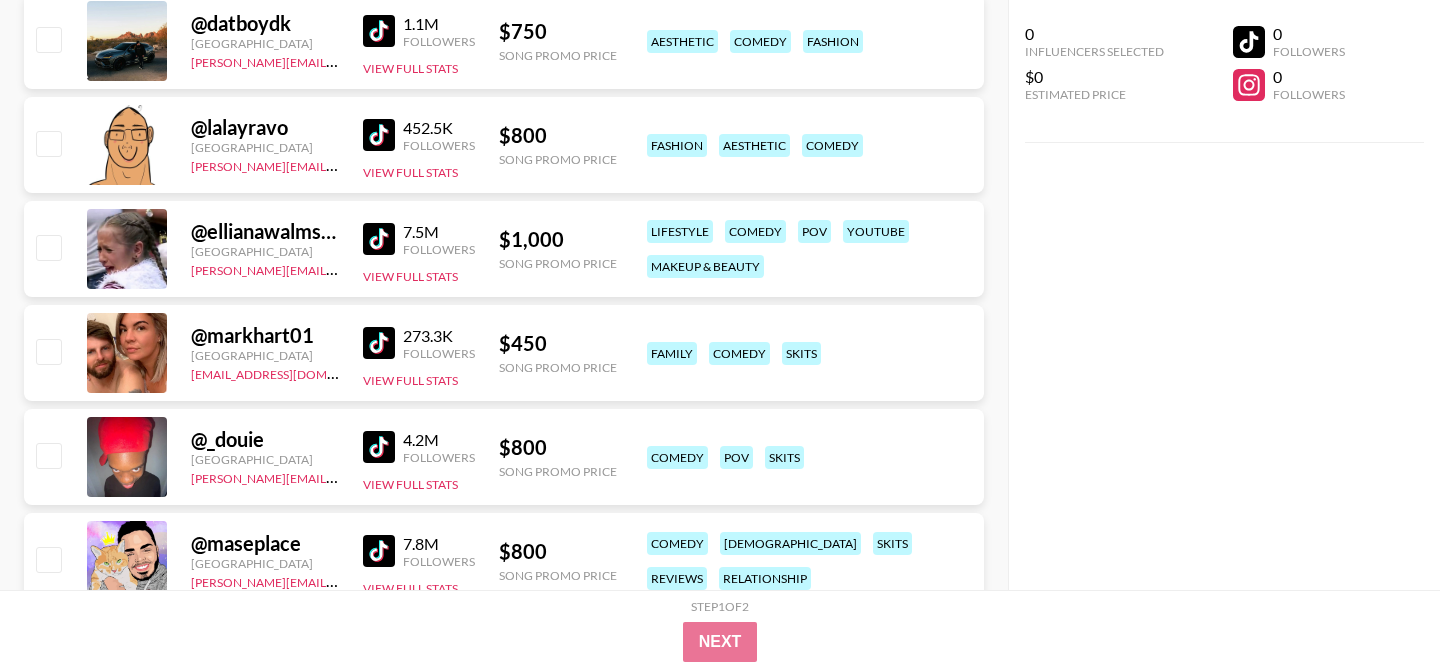 scroll, scrollTop: 5482, scrollLeft: 0, axis: vertical 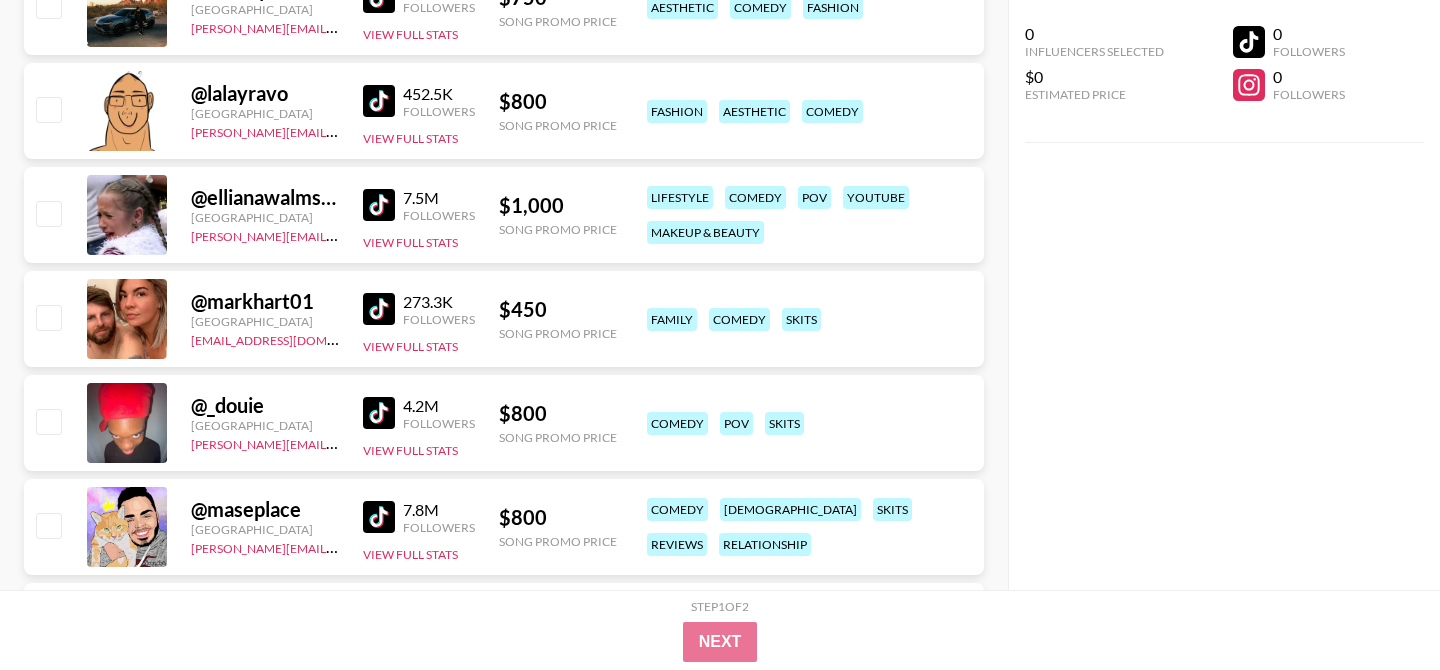 click at bounding box center (379, 413) 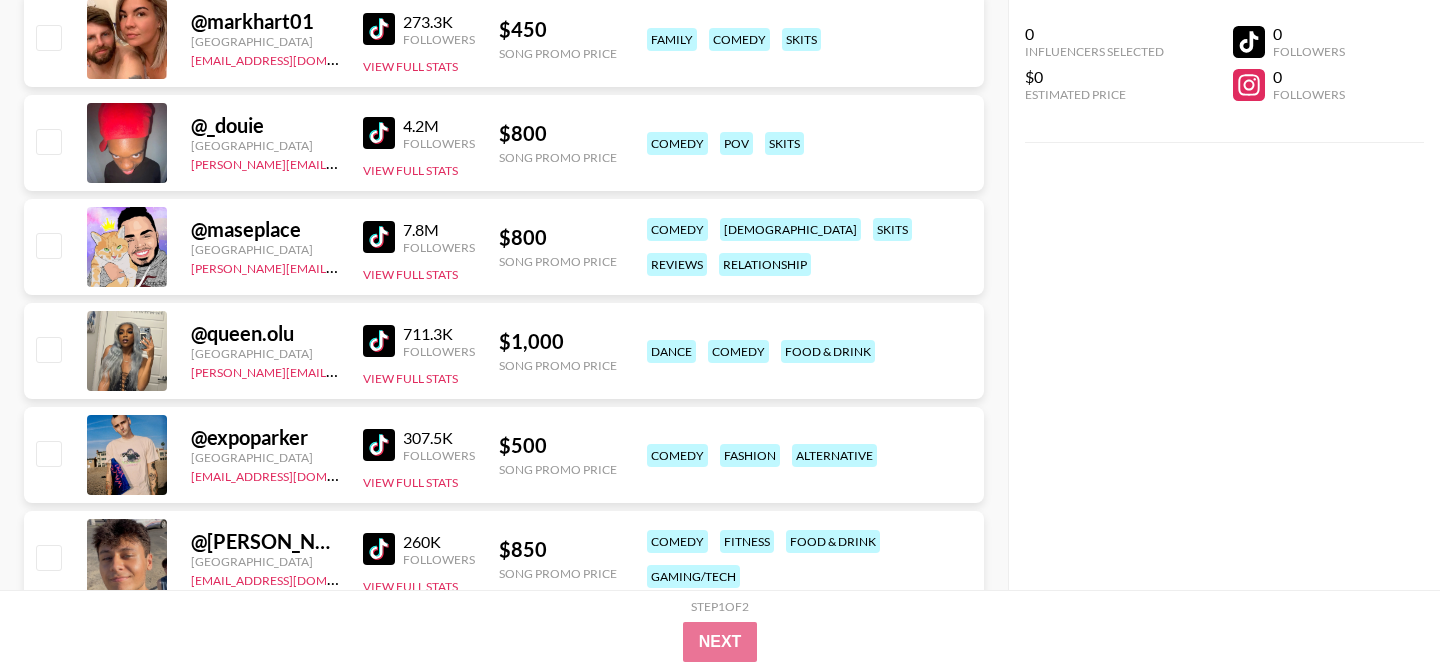 scroll, scrollTop: 5765, scrollLeft: 0, axis: vertical 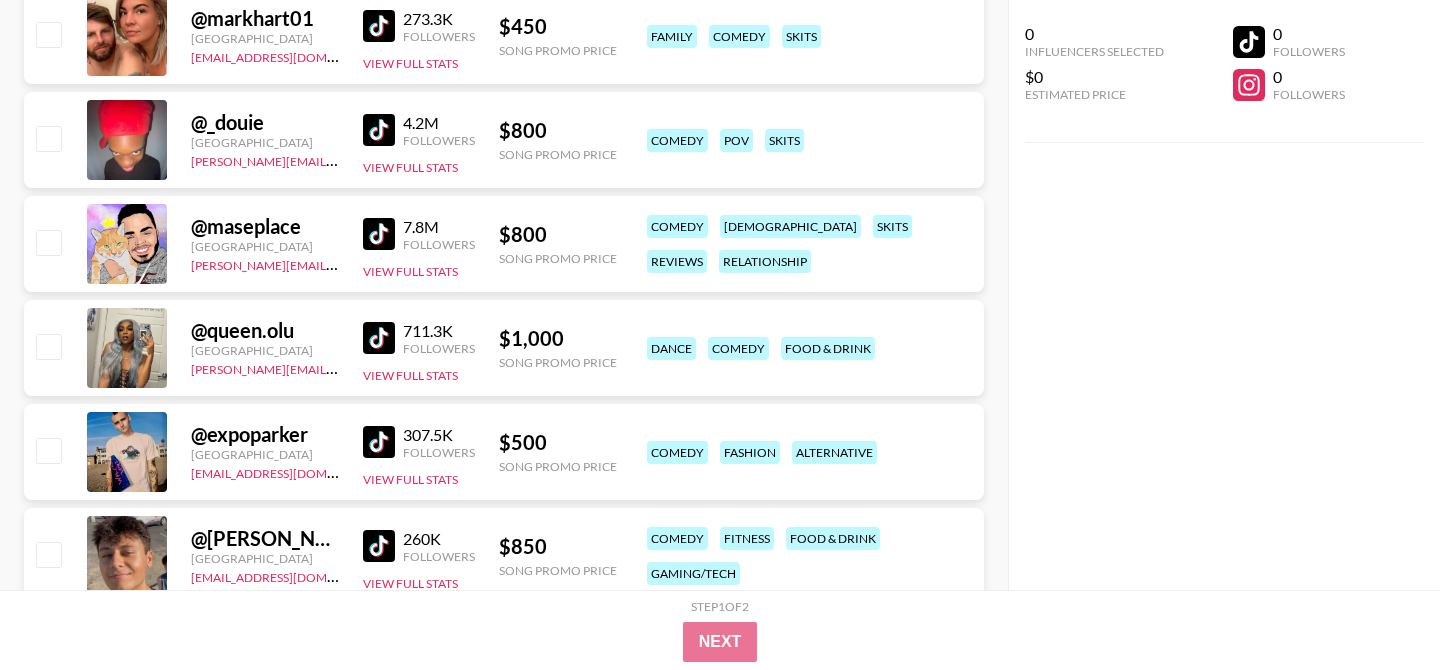 click at bounding box center [379, 442] 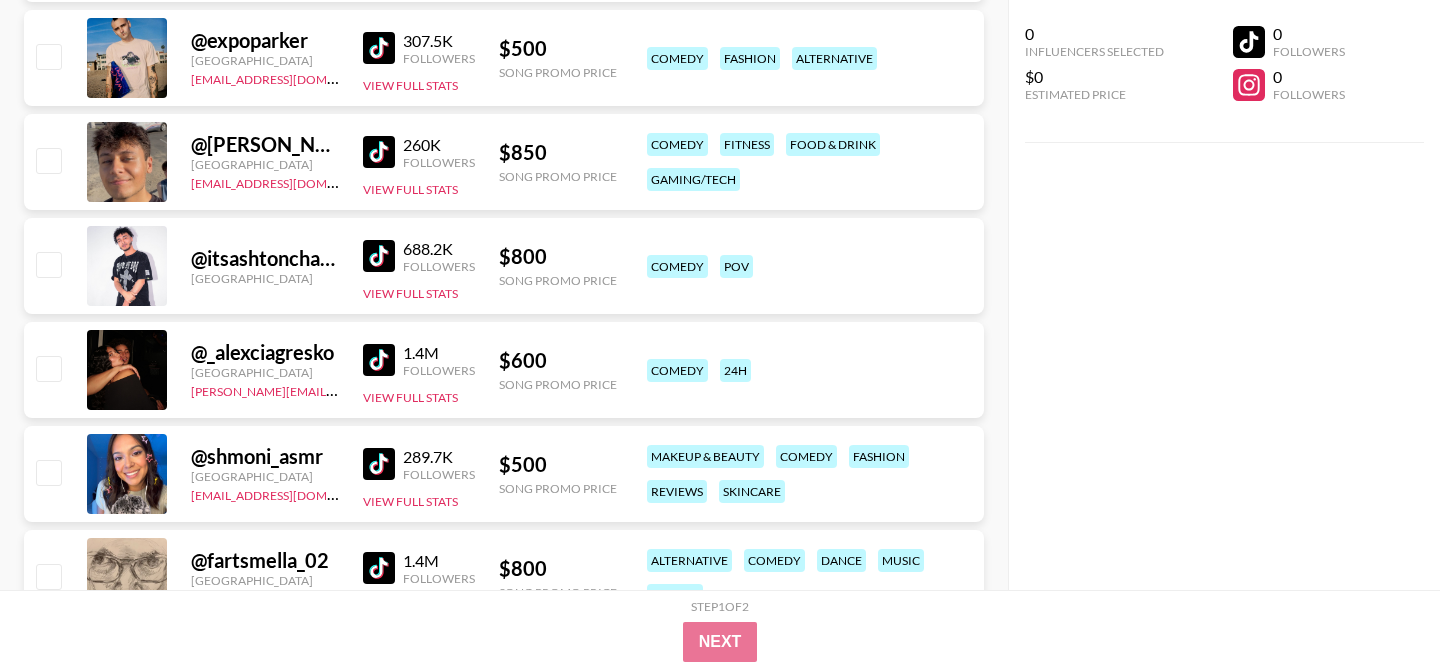 scroll, scrollTop: 6164, scrollLeft: 0, axis: vertical 